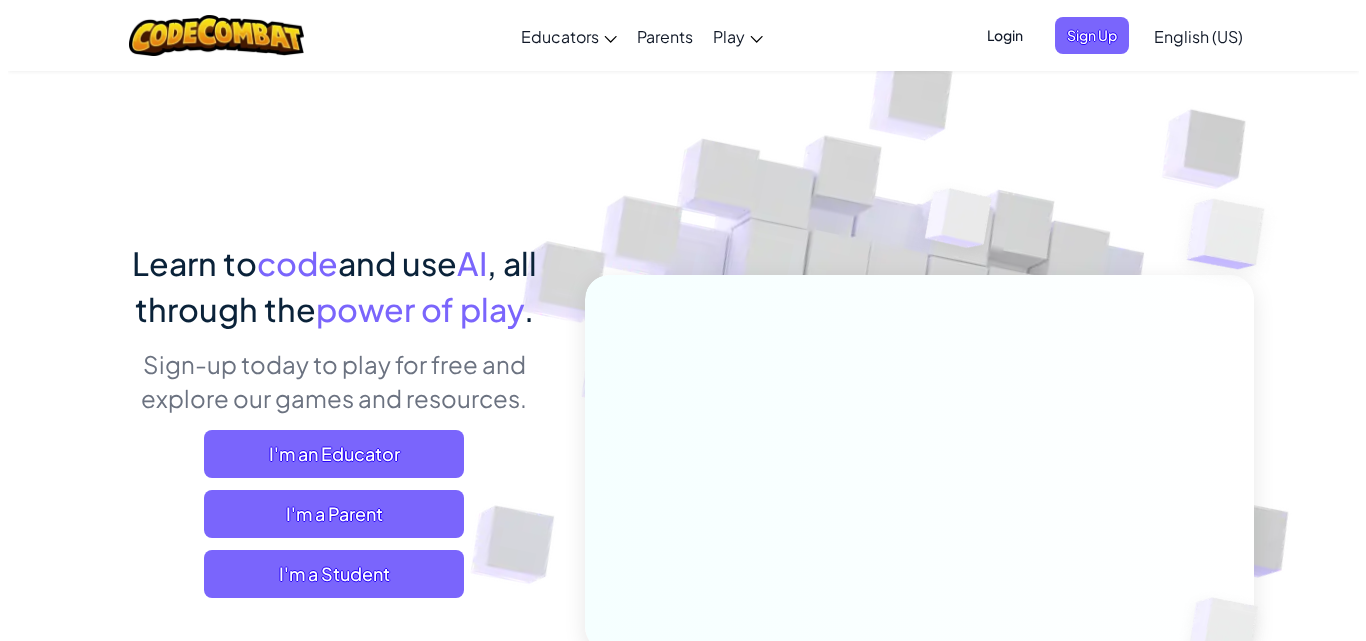scroll, scrollTop: 0, scrollLeft: 0, axis: both 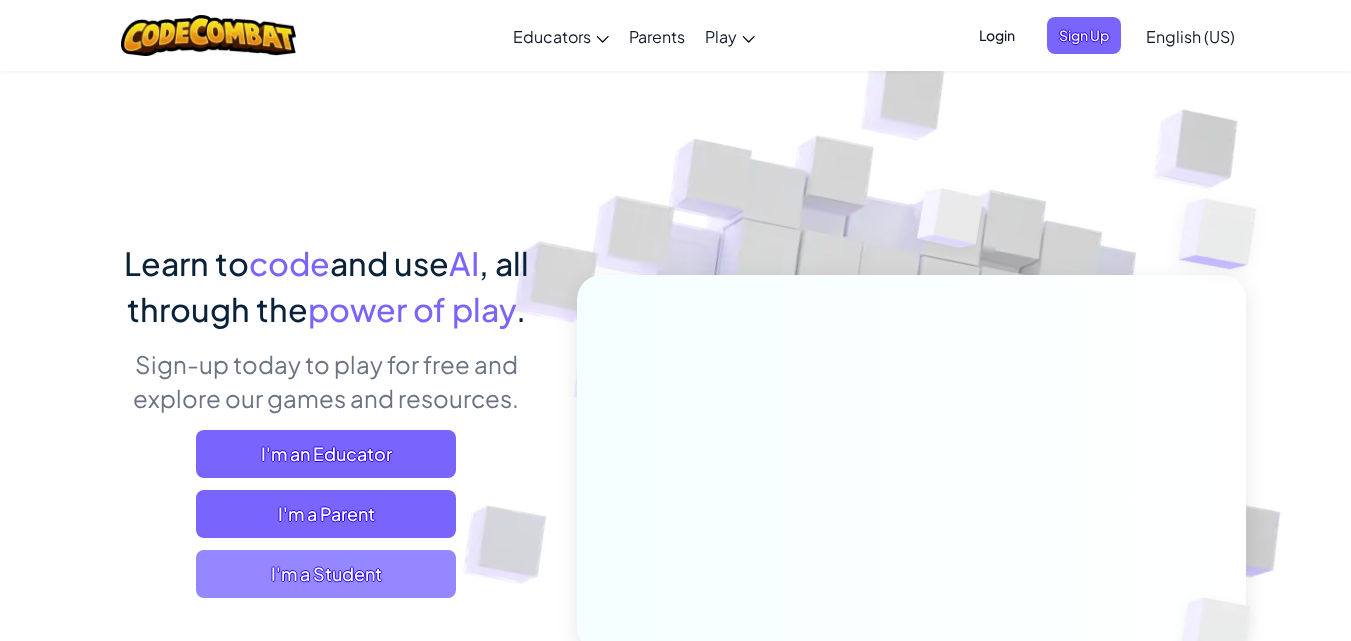 click on "I'm a Student" at bounding box center (326, 574) 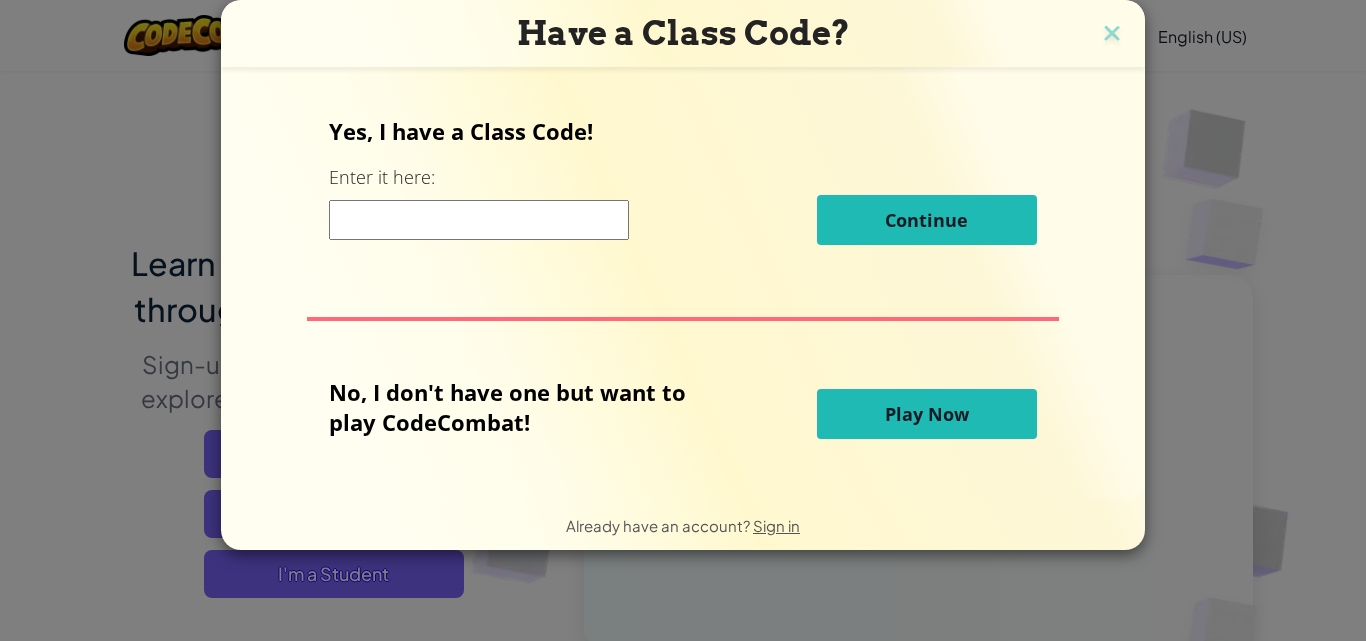 click on "Play Now" at bounding box center [927, 414] 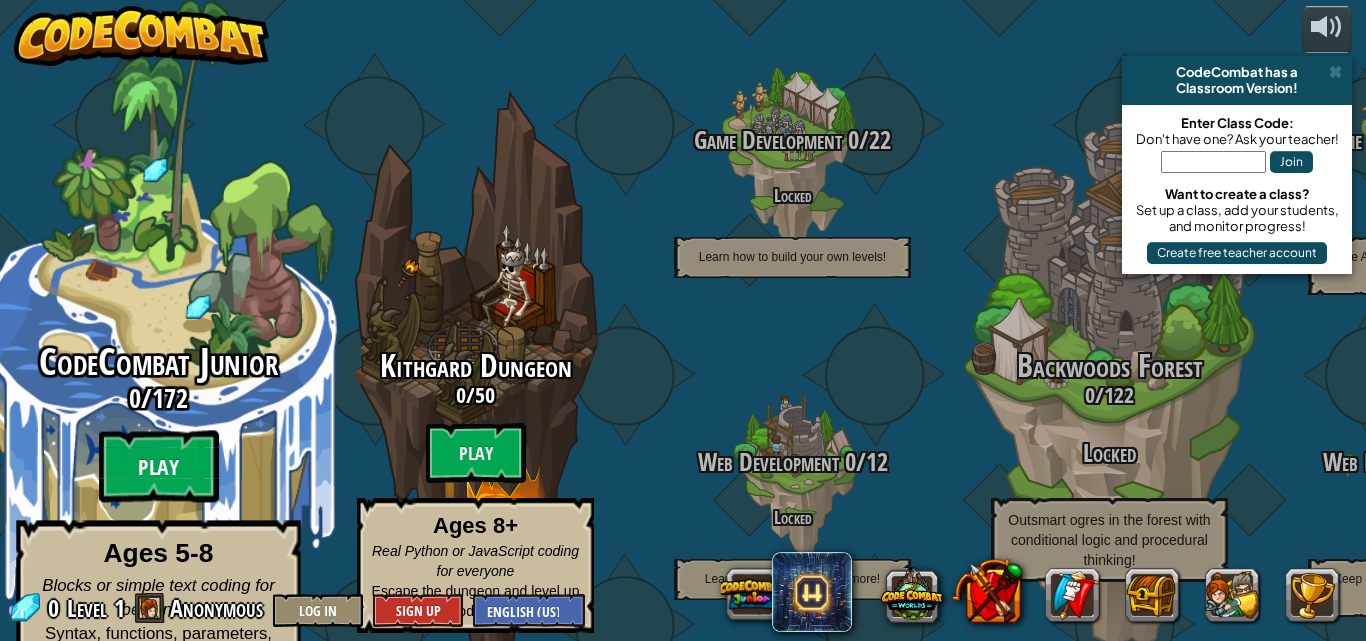 click on "Play" at bounding box center (159, 467) 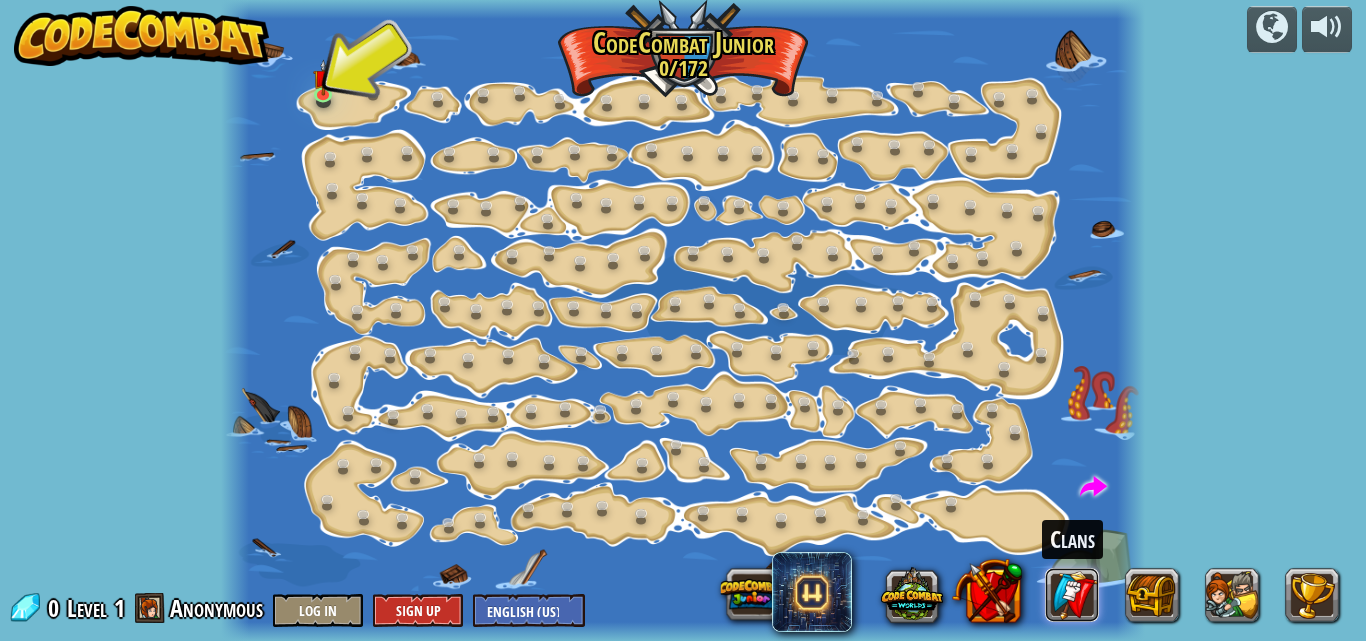 click at bounding box center [1073, 595] 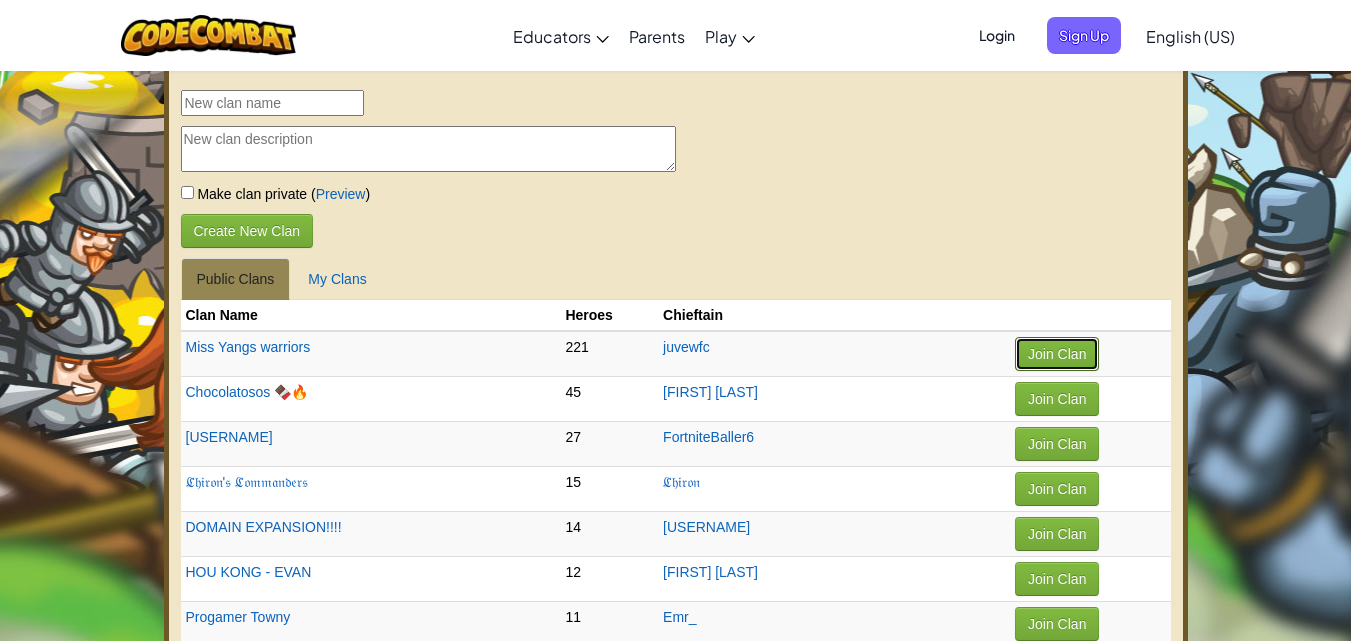 click on "Join Clan" at bounding box center (1057, 354) 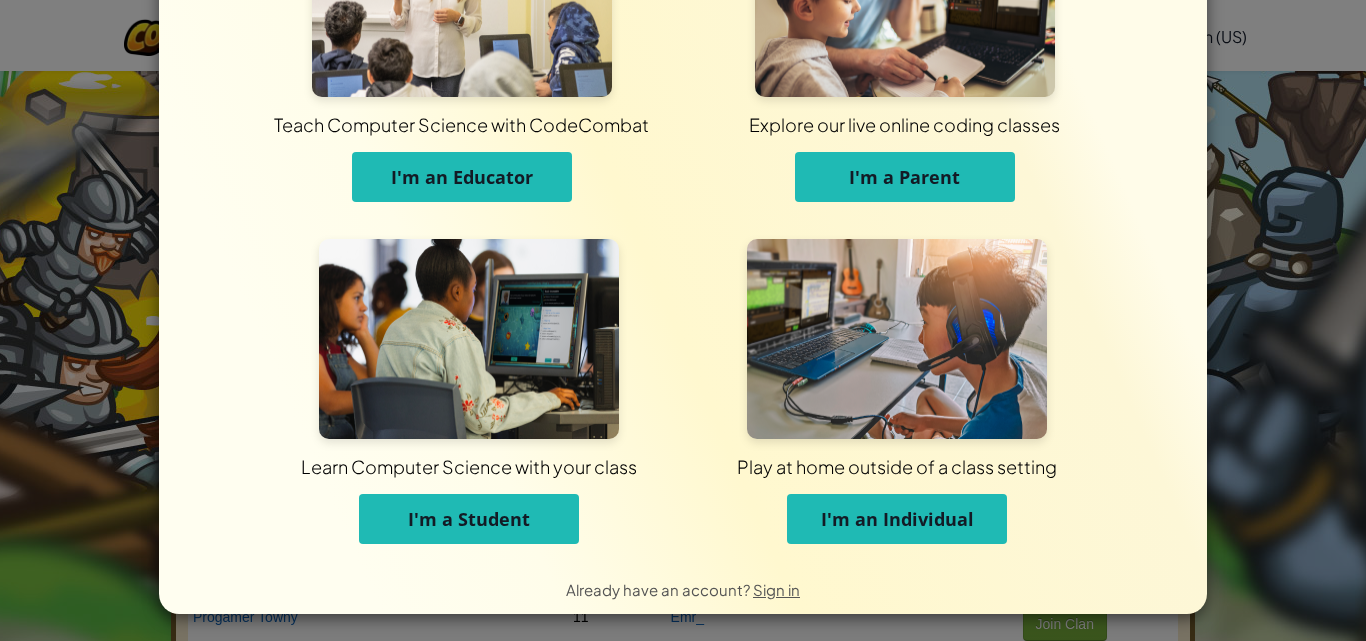 scroll, scrollTop: 151, scrollLeft: 0, axis: vertical 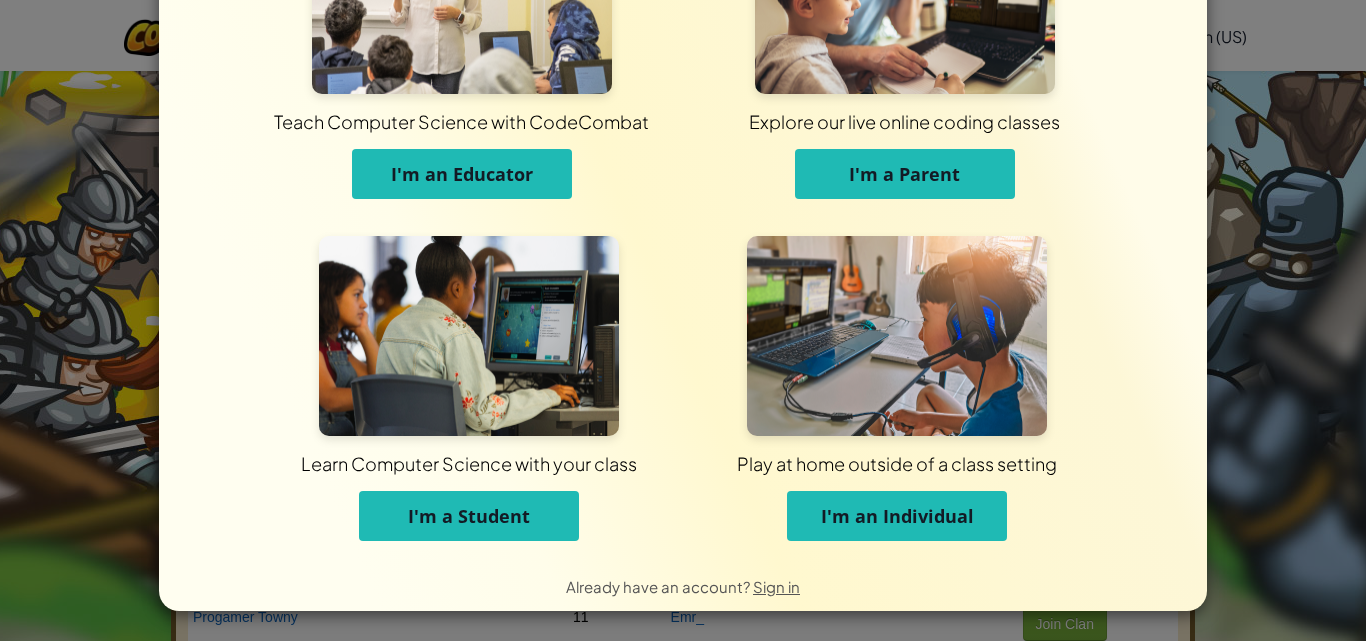 click on "I'm an Individual" at bounding box center [897, 516] 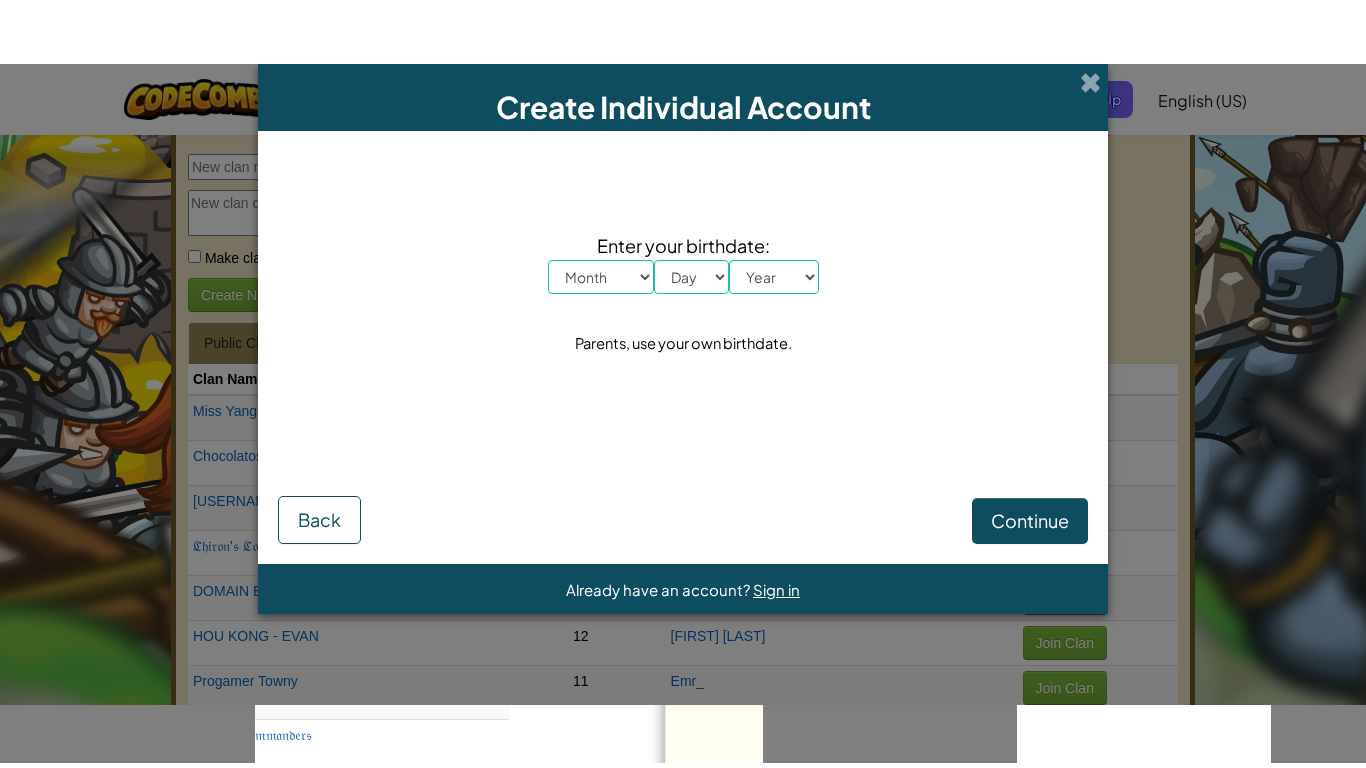 scroll, scrollTop: 0, scrollLeft: 0, axis: both 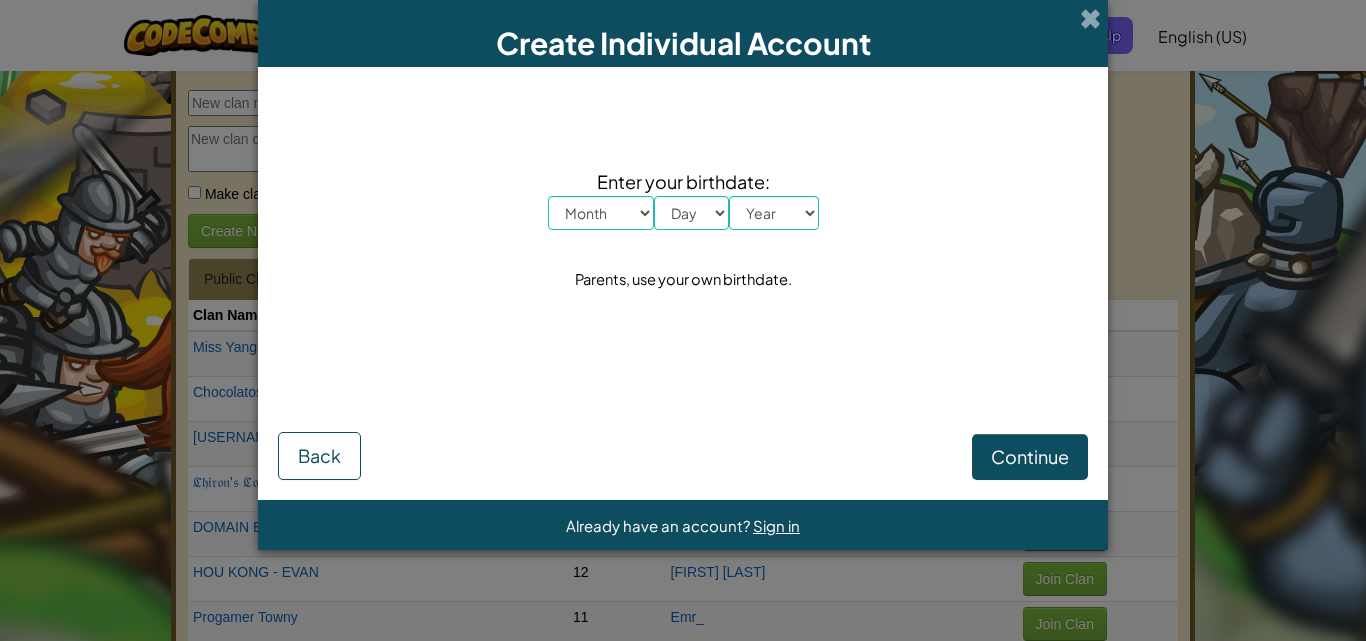 click on "Month January February March April May June July August September October November December" at bounding box center (601, 213) 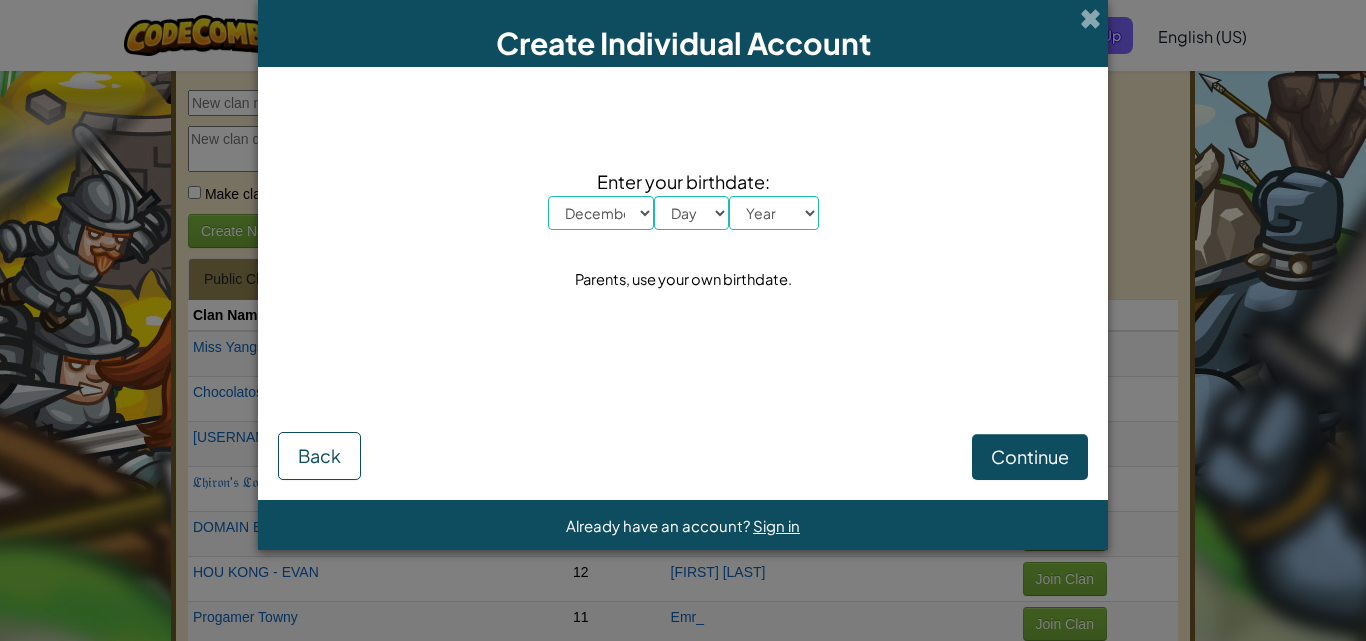 click on "Month January February March April May June July August September October November December" at bounding box center (601, 213) 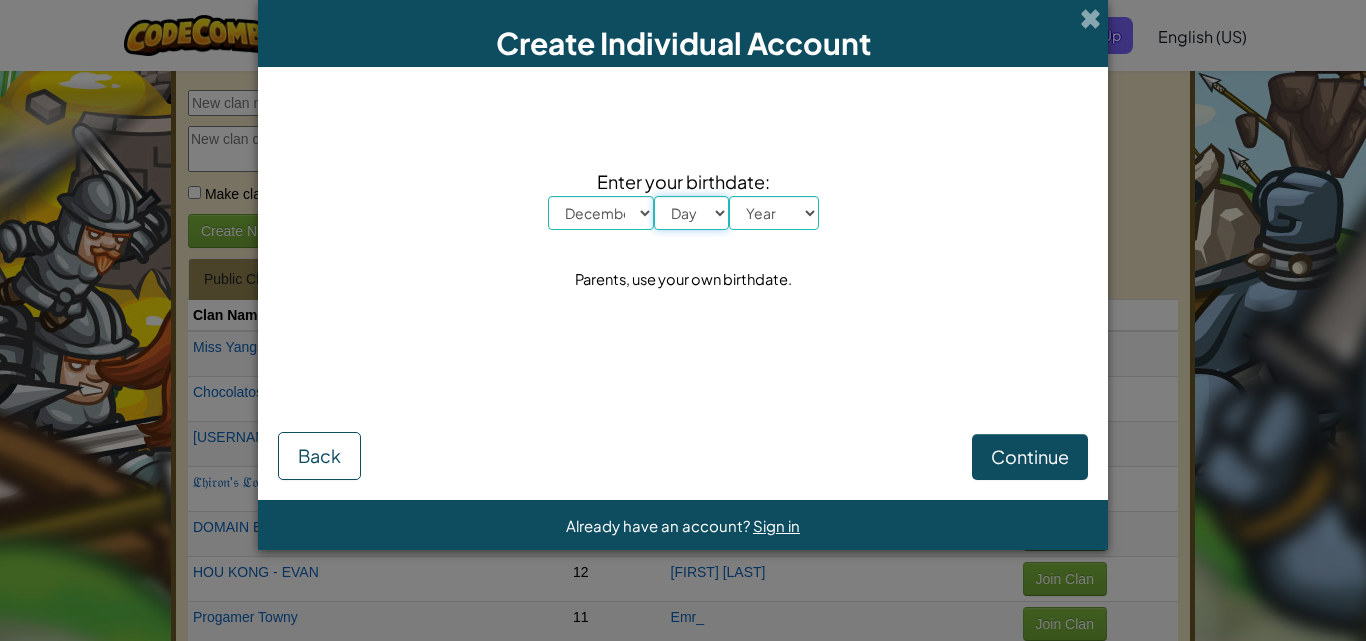 click on "Day 1 2 3 4 5 6 7 8 9 10 11 12 13 14 15 16 17 18 19 20 21 22 23 24 25 26 27 28 29 30 31" at bounding box center [691, 213] 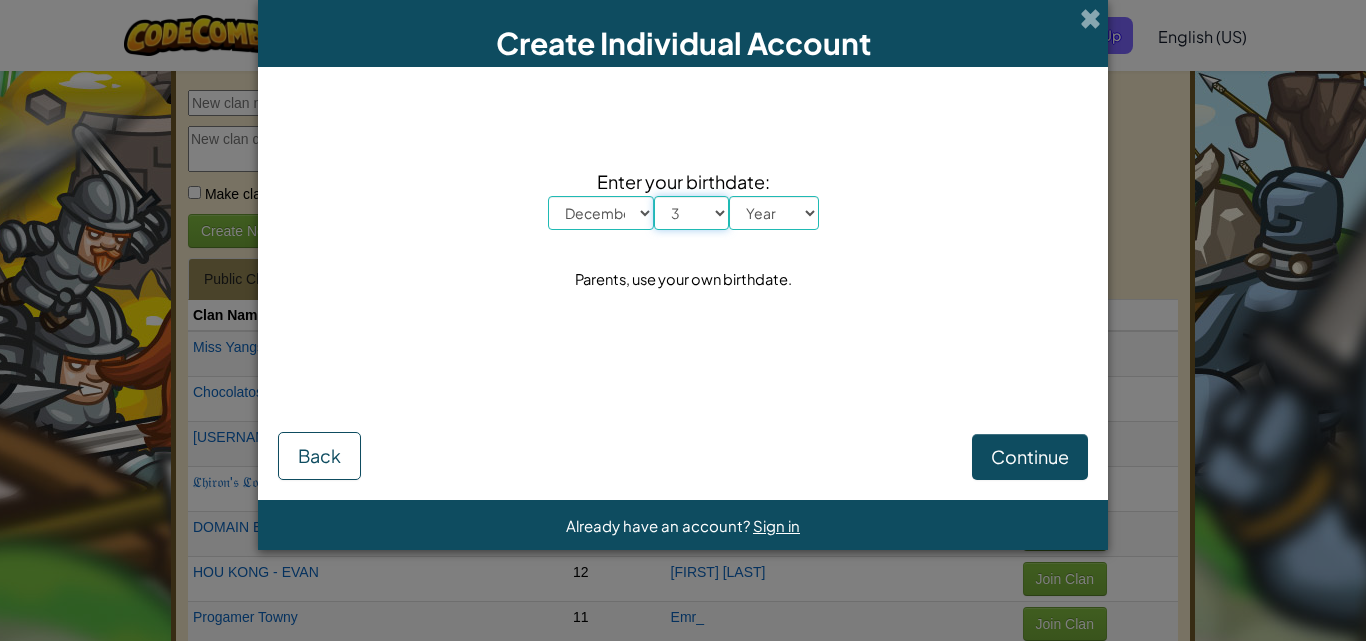 click on "Day 1 2 3 4 5 6 7 8 9 10 11 12 13 14 15 16 17 18 19 20 21 22 23 24 25 26 27 28 29 30 31" at bounding box center [691, 213] 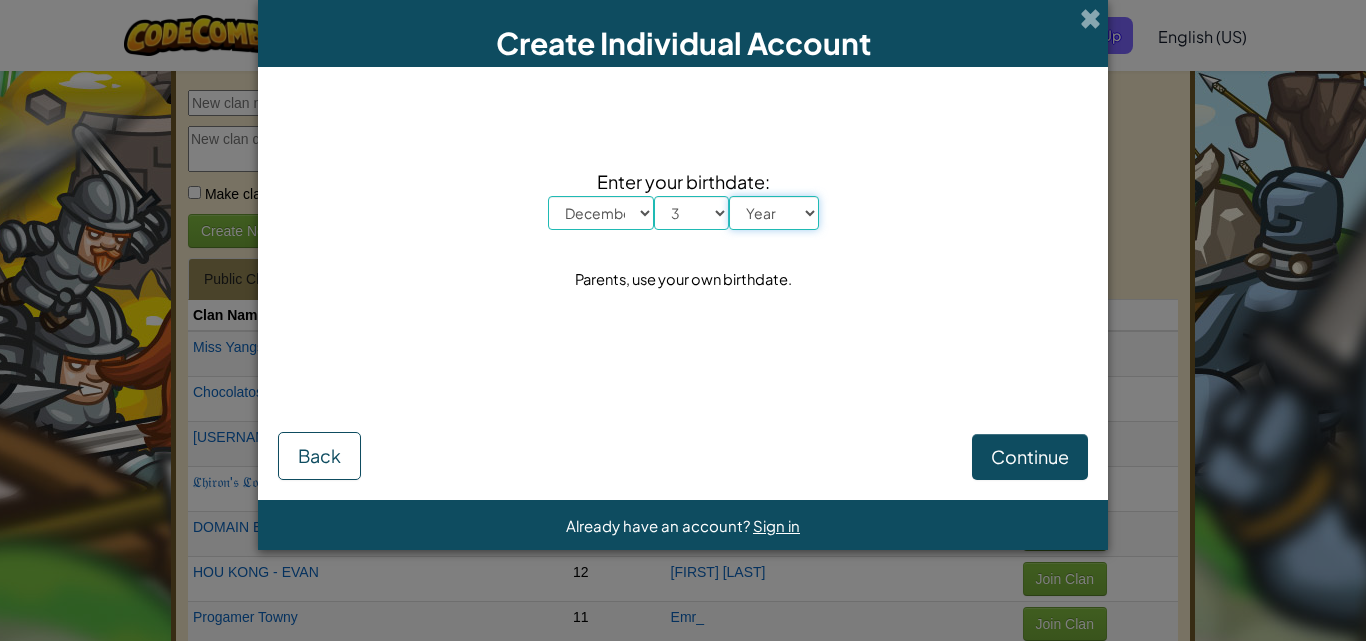 click on "Year 2025 2024 2023 2022 2021 2020 2019 2018 2017 2016 2015 2014 2013 2012 2011 2010 2009 2008 2007 2006 2005 2004 2003 2002 2001 2000 1999 1998 1997 1996 1995 1994 1993 1992 1991 1990 1989 1988 1987 1986 1985 1984 1983 1982 1981 1980 1979 1978 1977 1976 1975 1974 1973 1972 1971 1970 1969 1968 1967 1966 1965 1964 1963 1962 1961 1960 1959 1958 1957 1956 1955 1954 1953 1952 1951 1950 1949 1948 1947 1946 1945 1944 1943 1942 1941 1940 1939 1938 1937 1936 1935 1934 1933 1932 1931 1930 1929 1928 1927 1926" at bounding box center [774, 213] 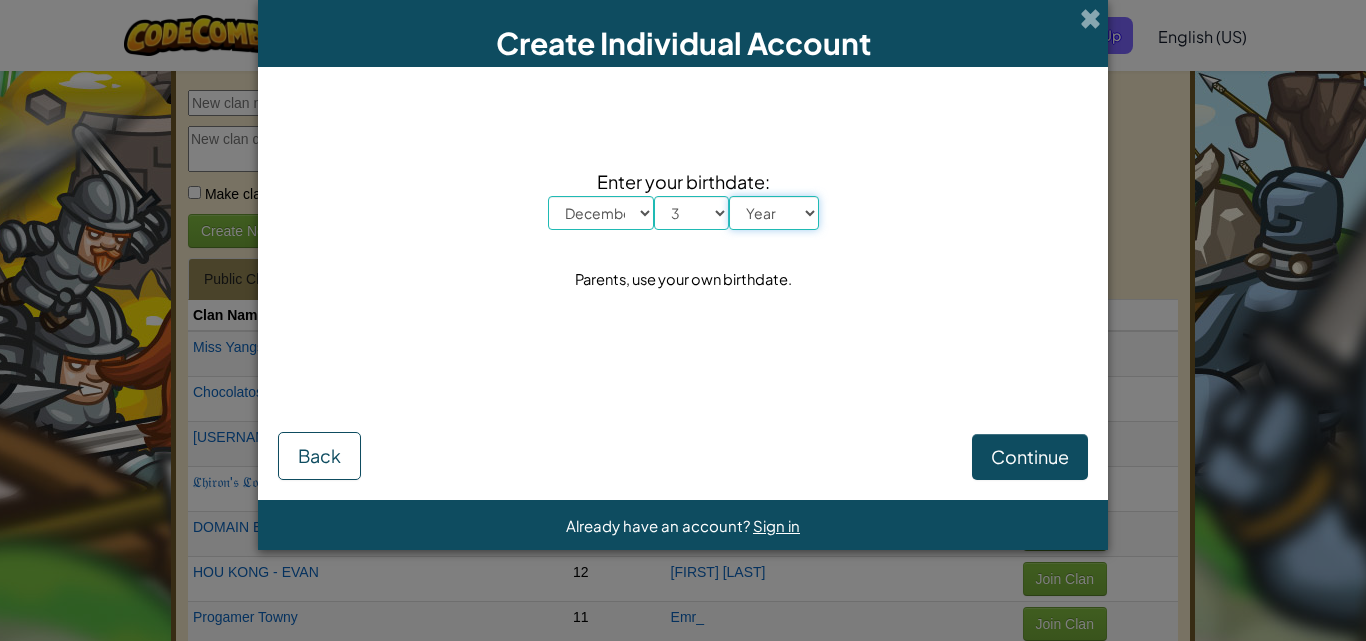 select on "1959" 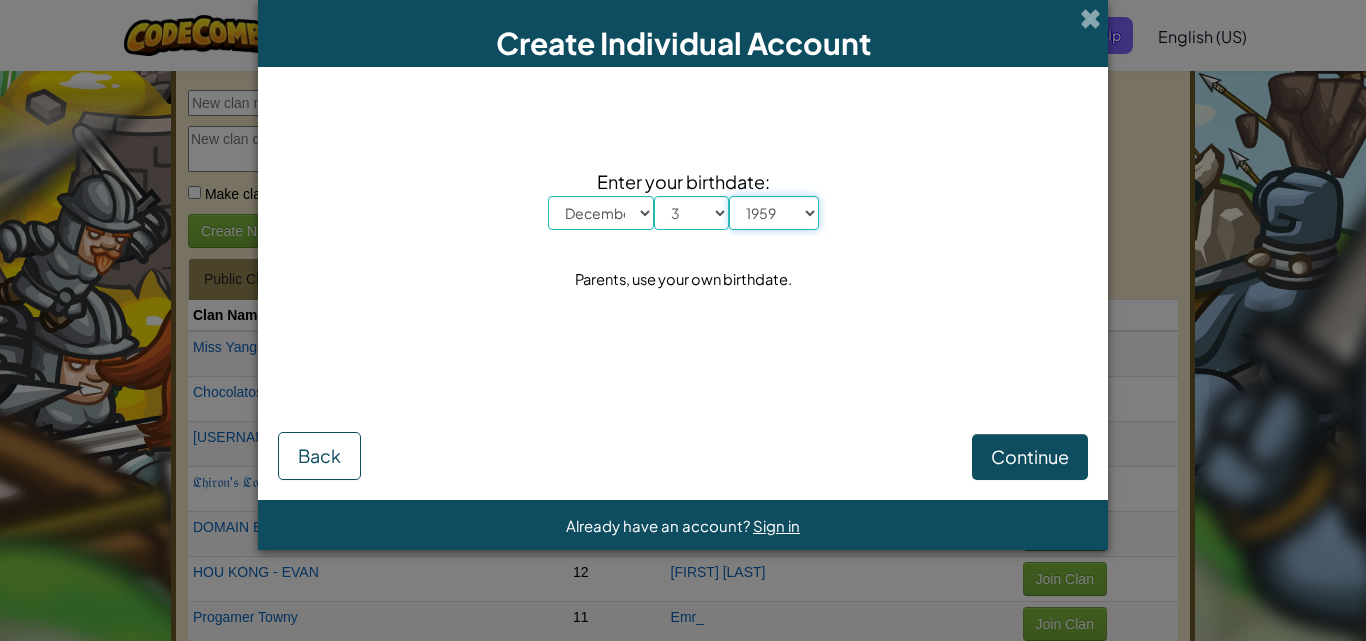 click on "Year 2025 2024 2023 2022 2021 2020 2019 2018 2017 2016 2015 2014 2013 2012 2011 2010 2009 2008 2007 2006 2005 2004 2003 2002 2001 2000 1999 1998 1997 1996 1995 1994 1993 1992 1991 1990 1989 1988 1987 1986 1985 1984 1983 1982 1981 1980 1979 1978 1977 1976 1975 1974 1973 1972 1971 1970 1969 1968 1967 1966 1965 1964 1963 1962 1961 1960 1959 1958 1957 1956 1955 1954 1953 1952 1951 1950 1949 1948 1947 1946 1945 1944 1943 1942 1941 1940 1939 1938 1937 1936 1935 1934 1933 1932 1931 1930 1929 1928 1927 1926" at bounding box center (774, 213) 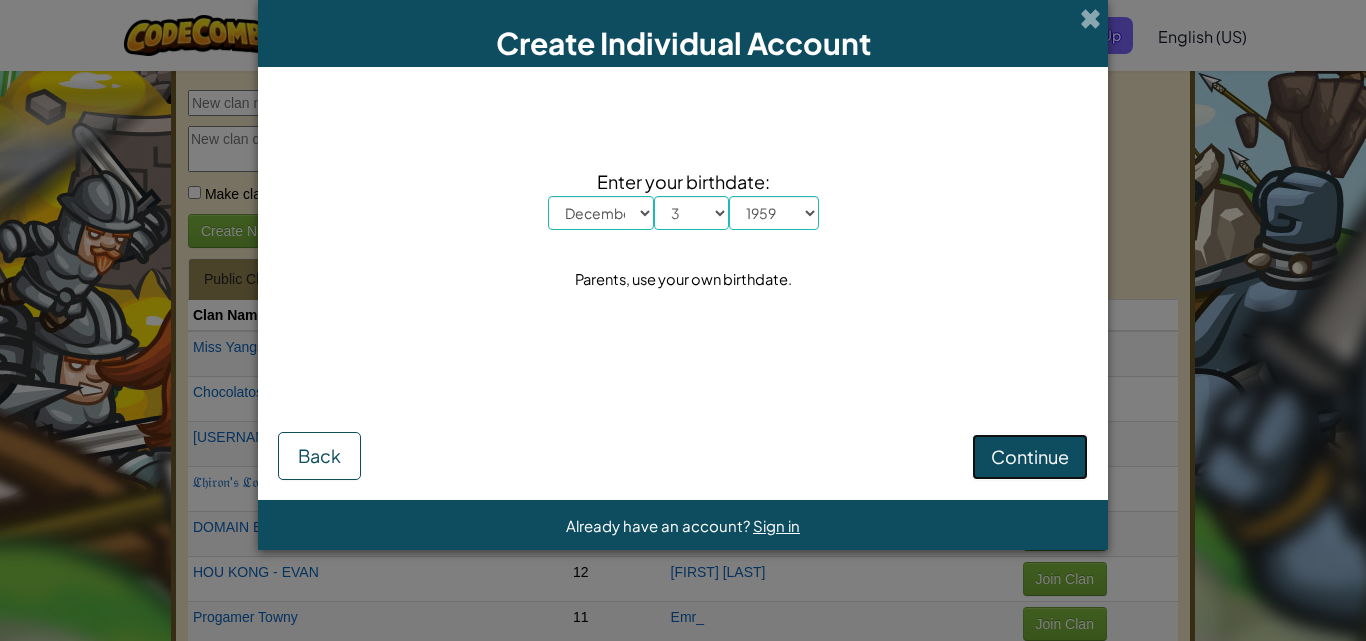 click on "Continue" at bounding box center [1030, 457] 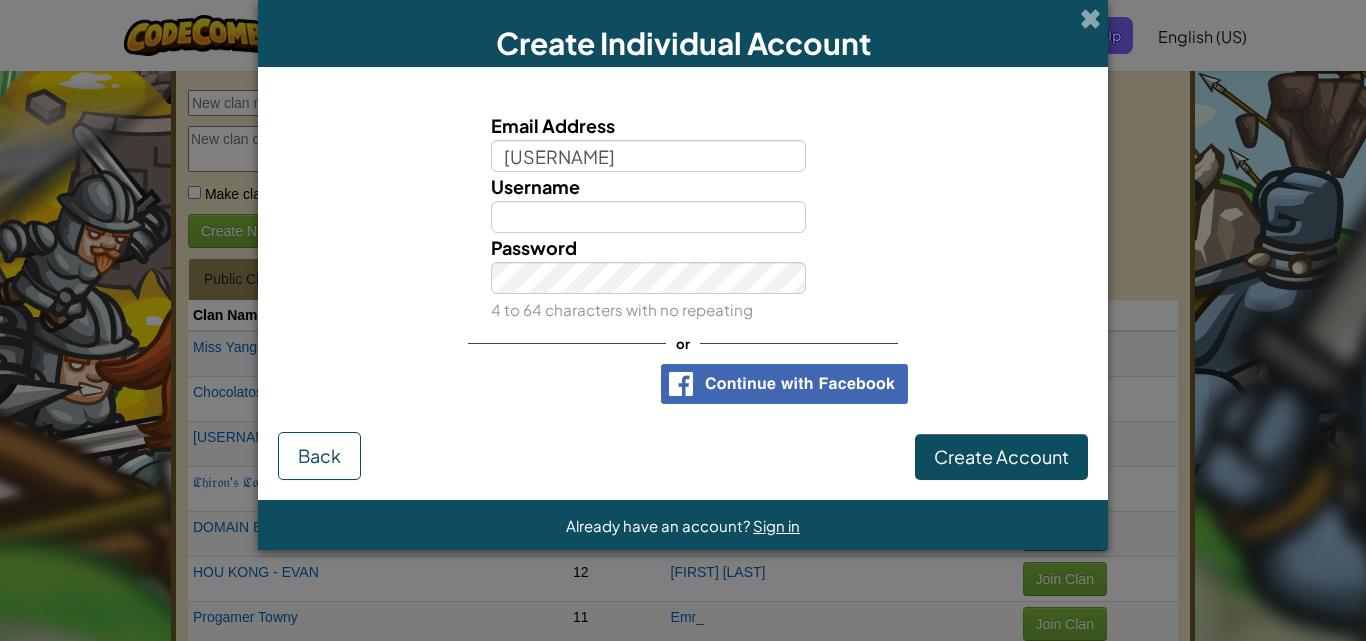 click on "Create Account" at bounding box center [1001, 457] 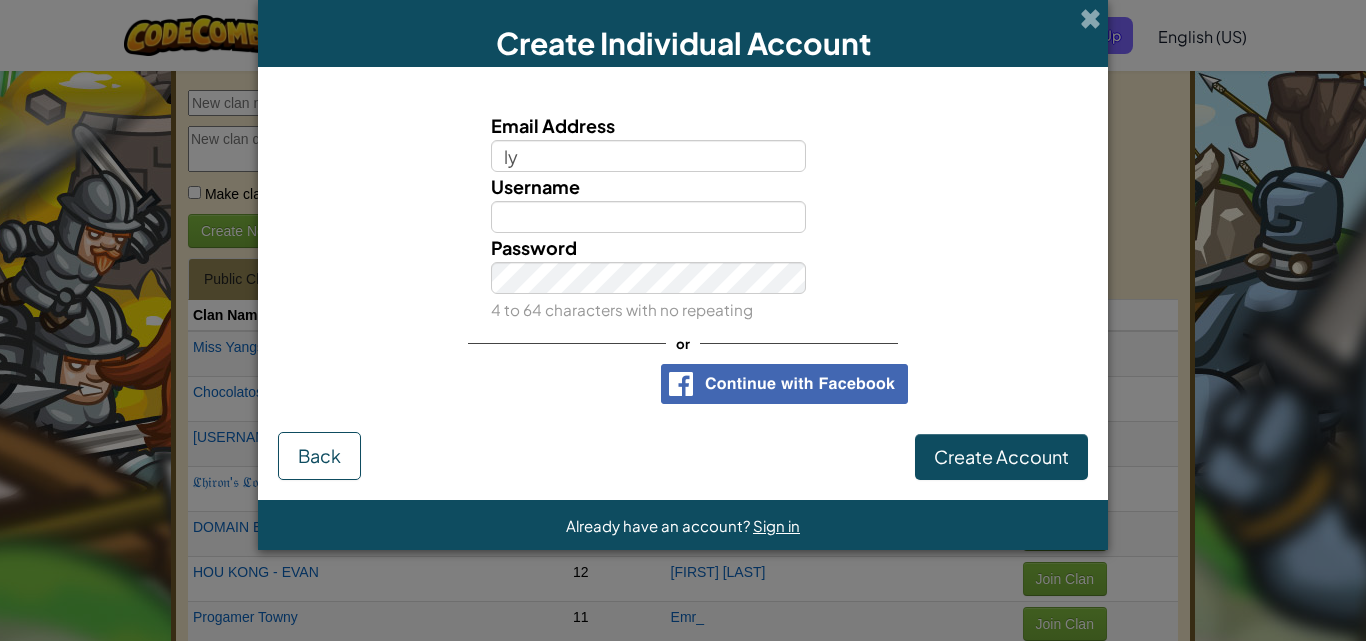 type on "l" 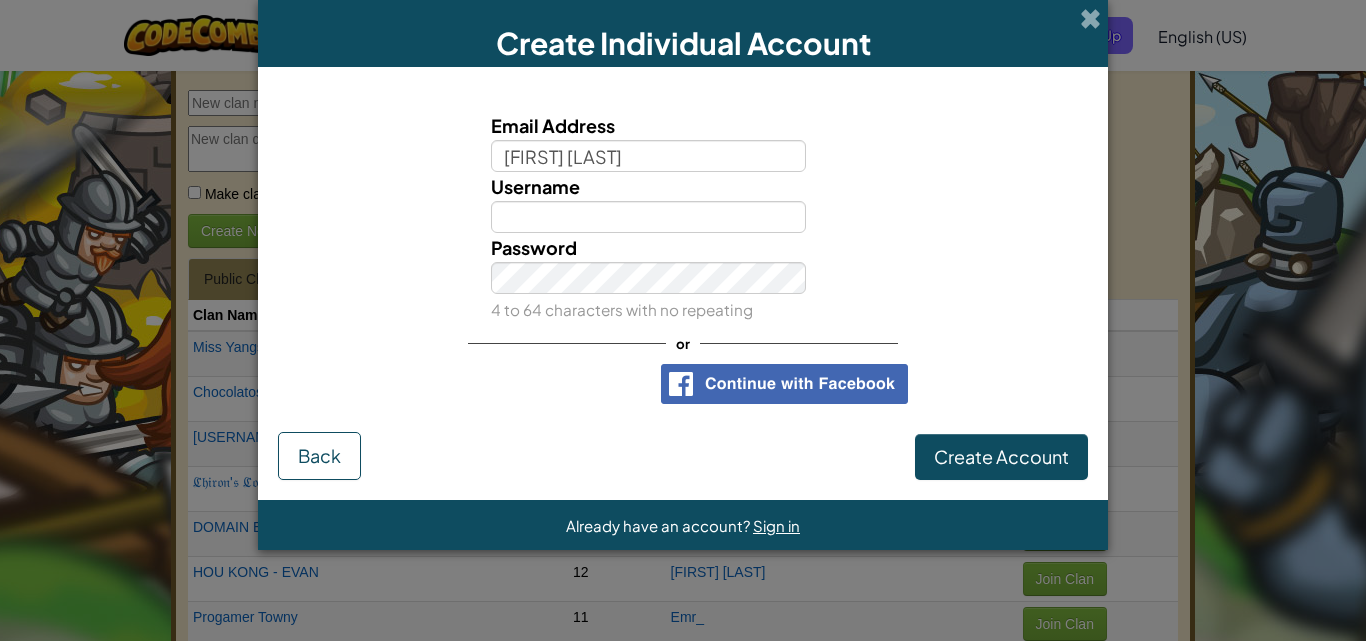 click on "Email Address" at bounding box center (553, 125) 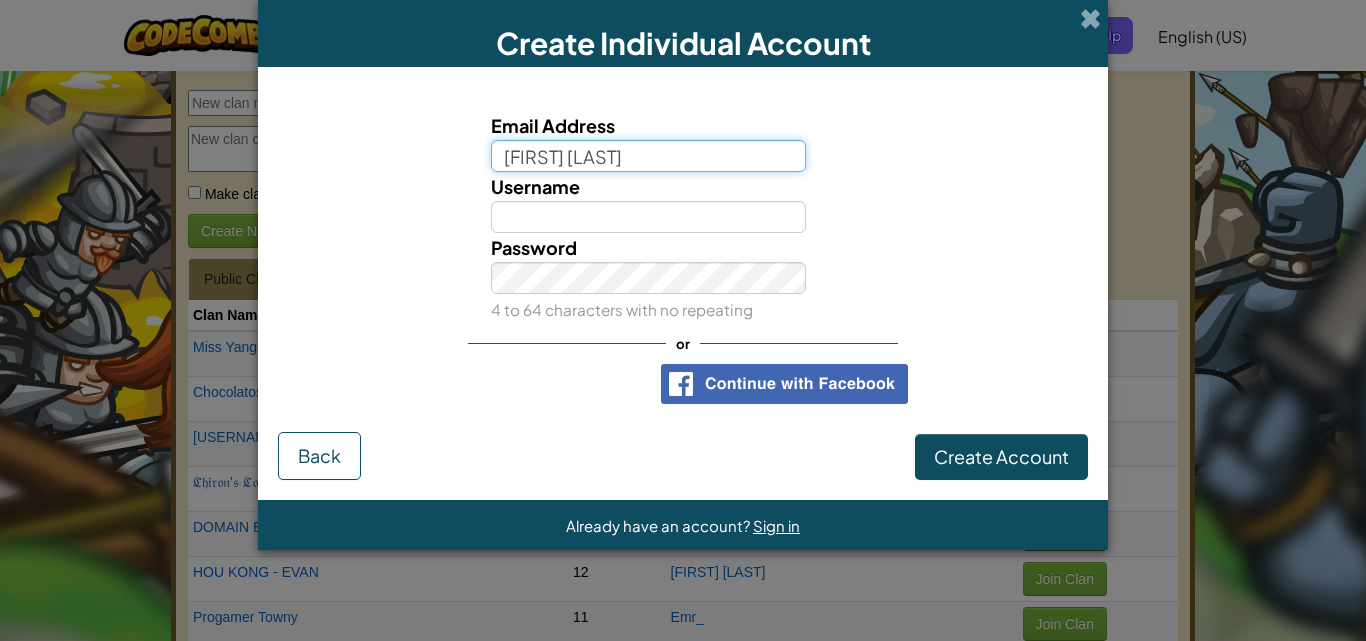 click on "[FIRST] [LAST]" at bounding box center [649, 156] 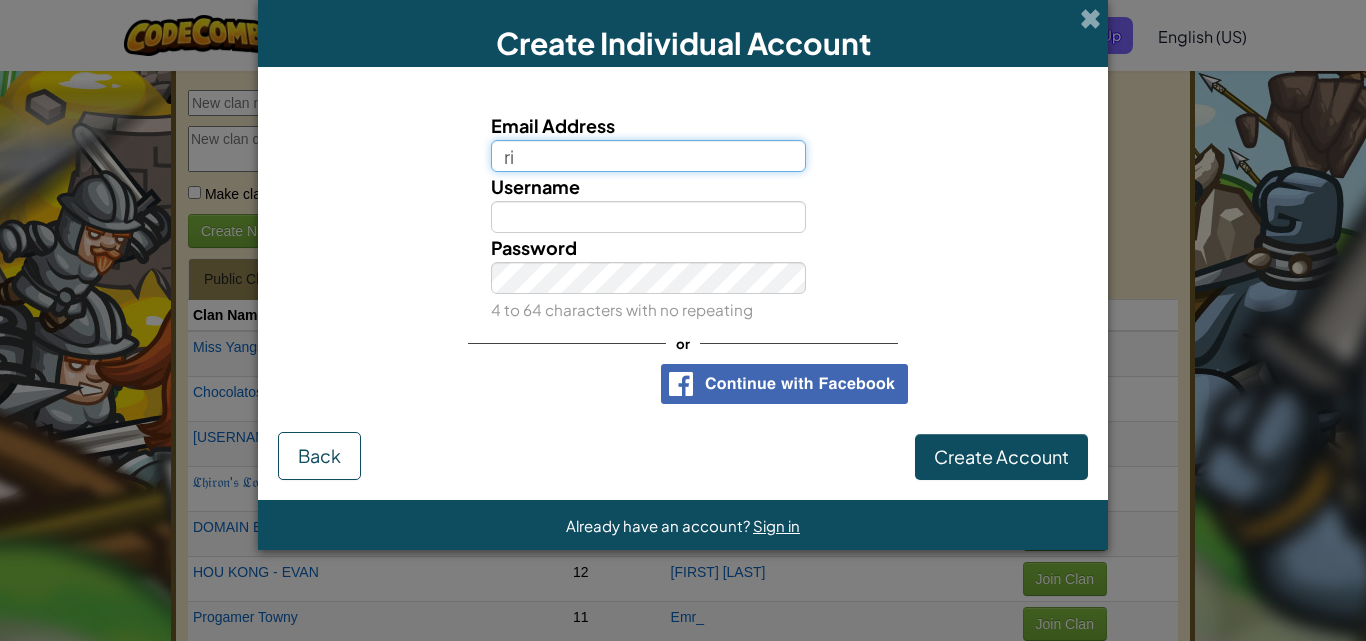 type on "r" 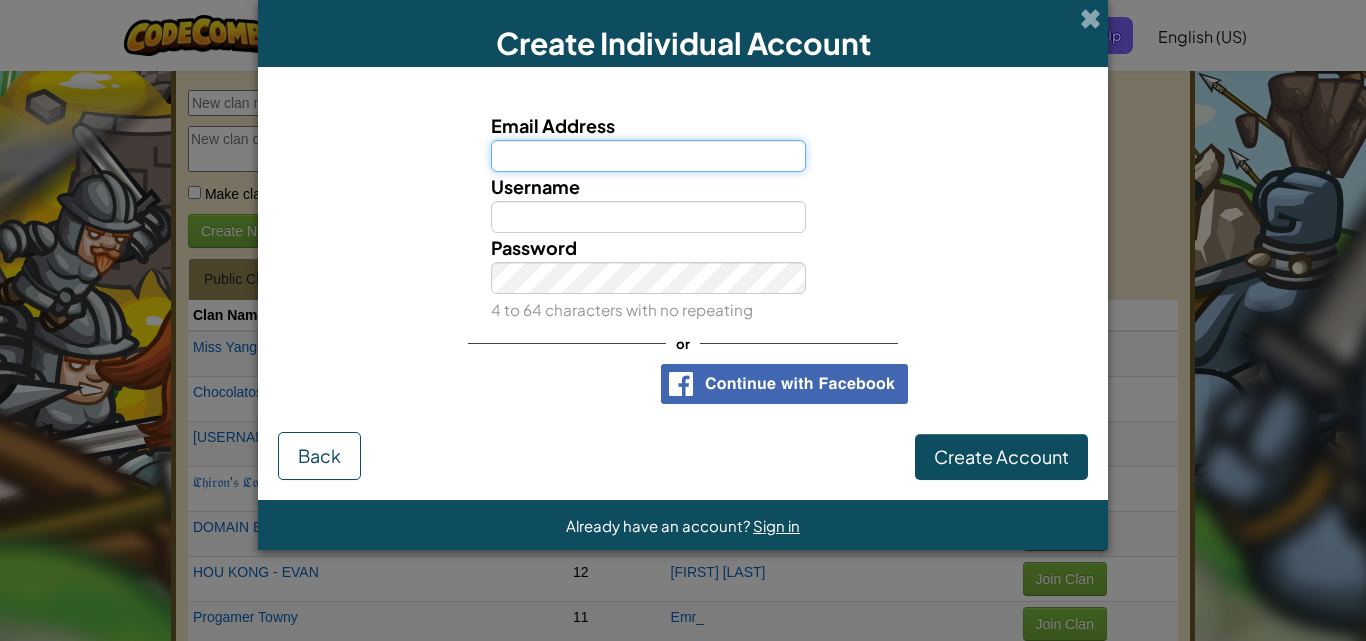 type 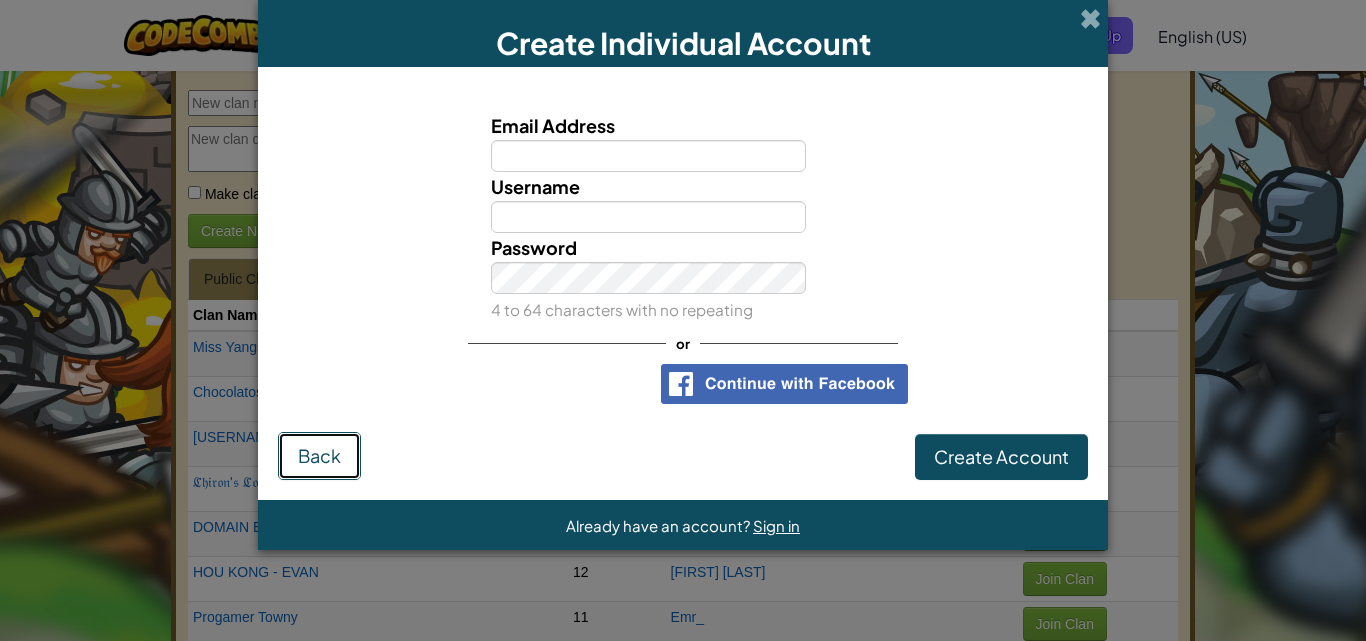 click on "Back" at bounding box center [319, 456] 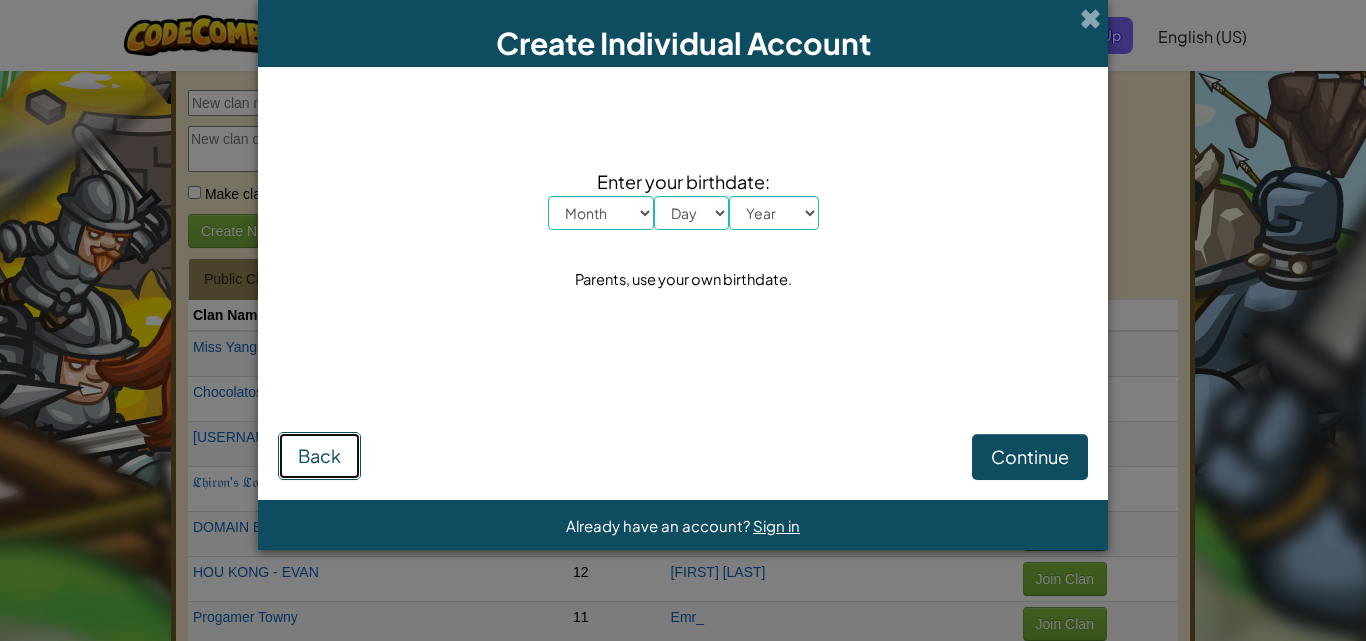 click on "Back" at bounding box center [319, 455] 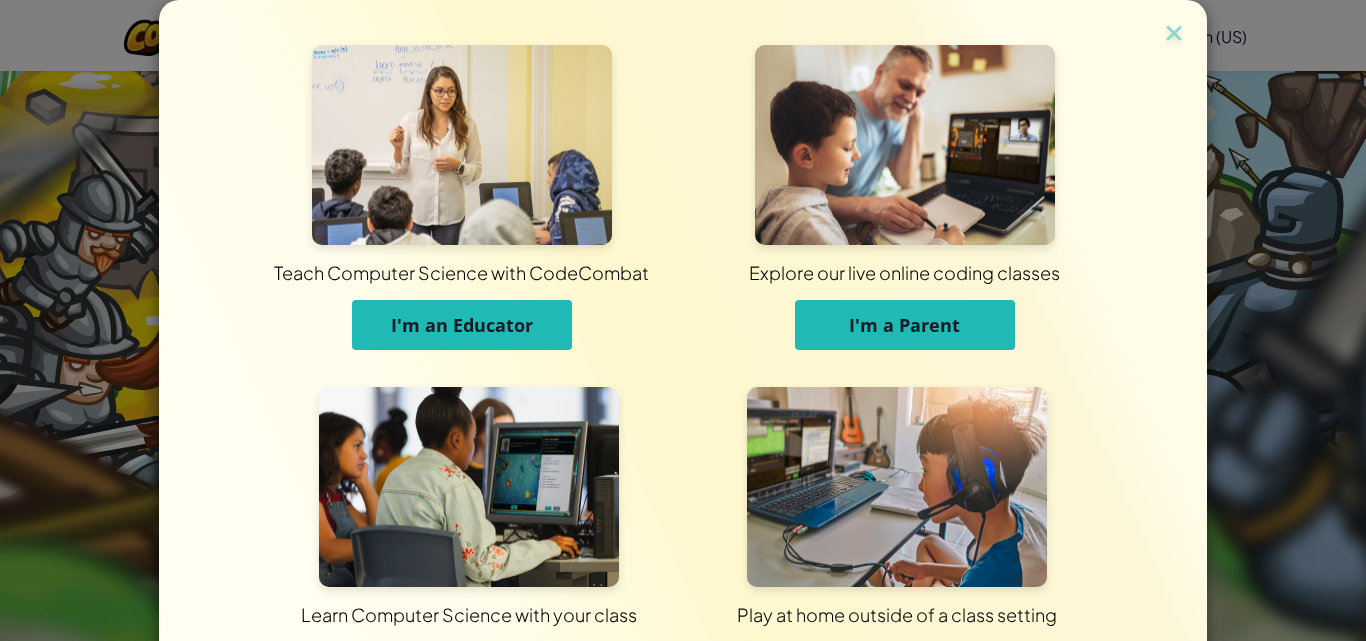 click on "Teach Computer Science with CodeCombat I'm an Educator Explore our live online coding classes I'm a Parent Learn Computer Science with your class I'm a Student Play at home outside of a class setting I'm an Individual Already have an account? Sign in" at bounding box center [683, 320] 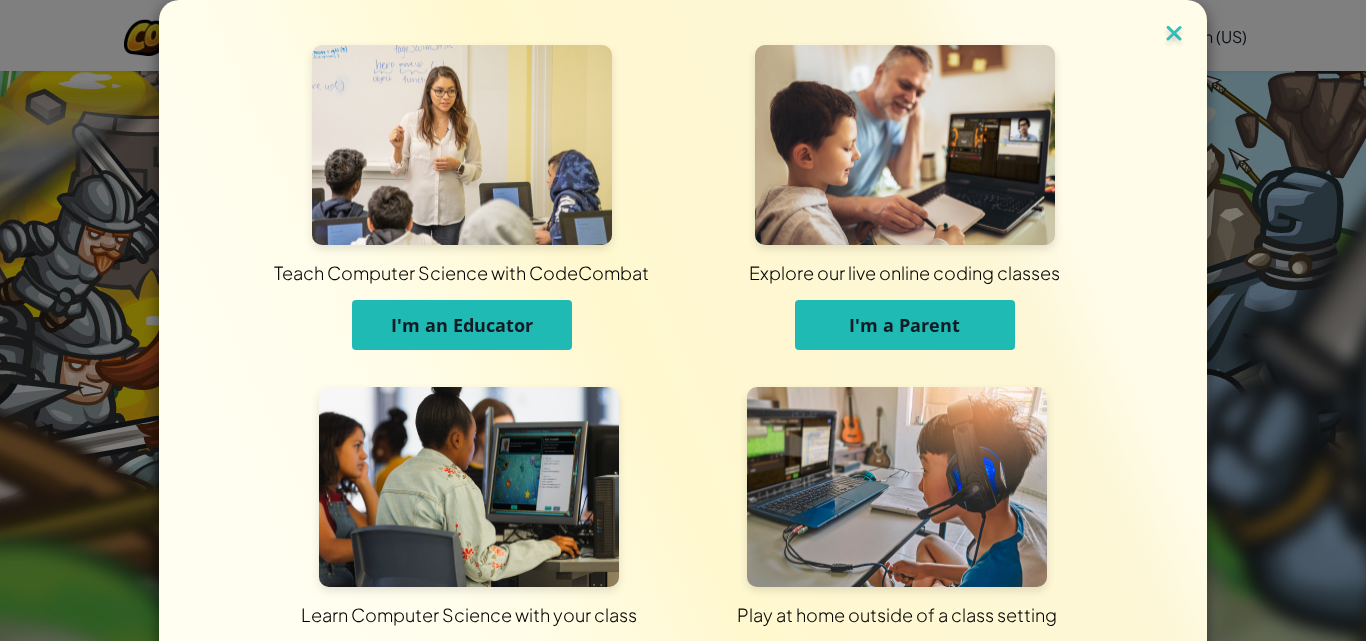click at bounding box center (1174, 35) 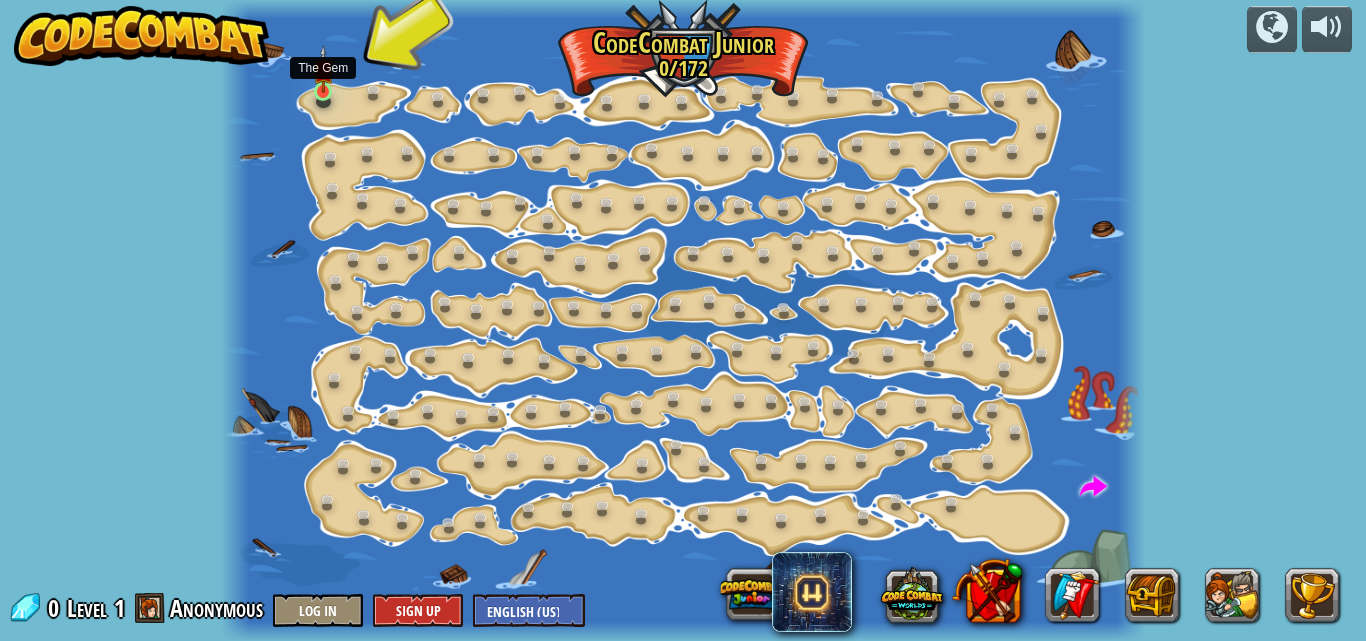 click at bounding box center [323, 69] 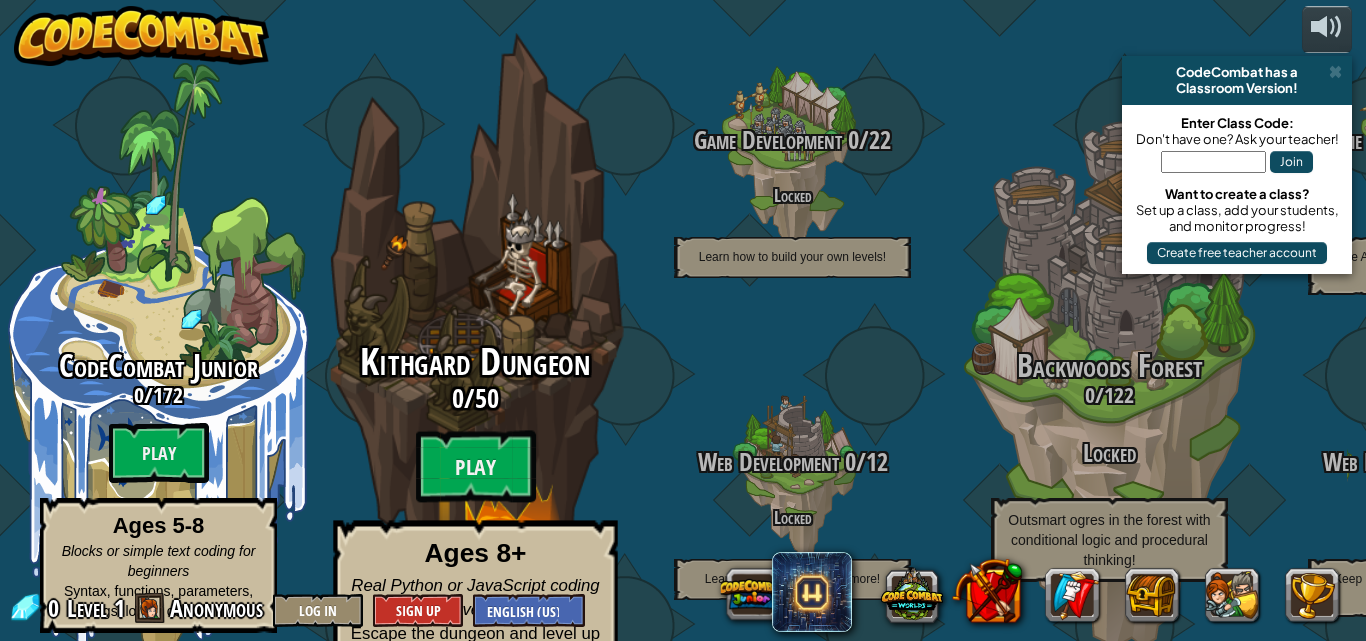 click on "Kithgard Dungeon" at bounding box center [475, 362] 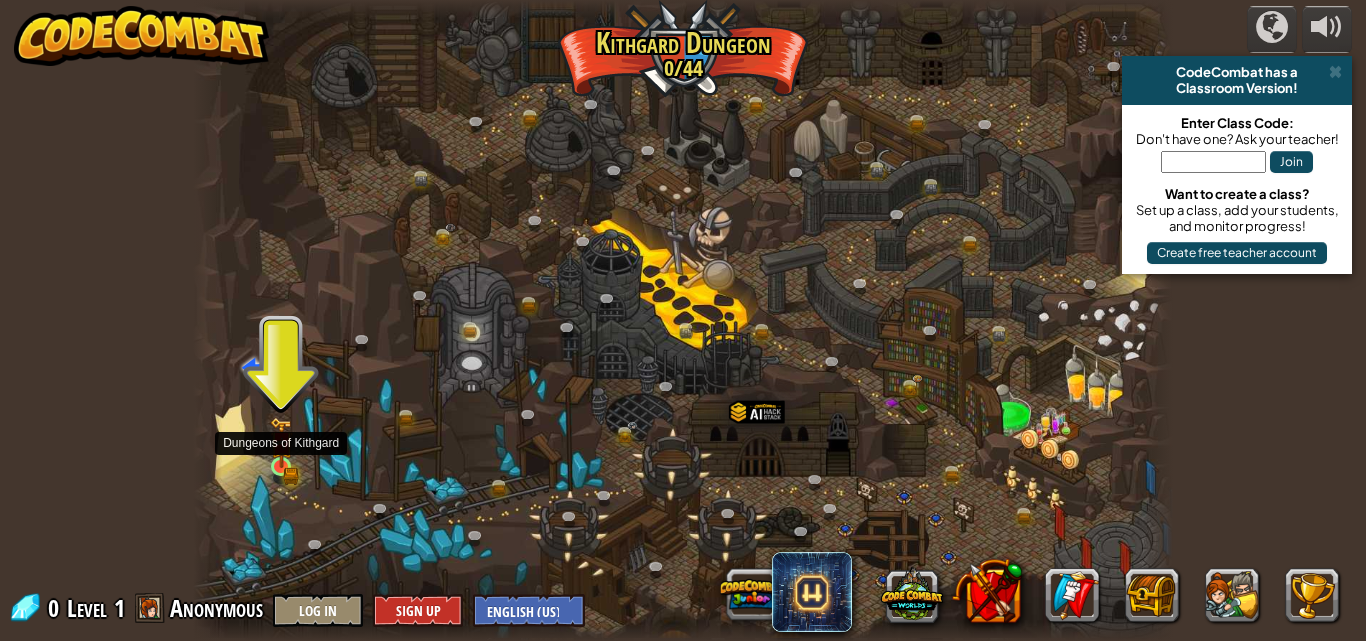 click at bounding box center (281, 442) 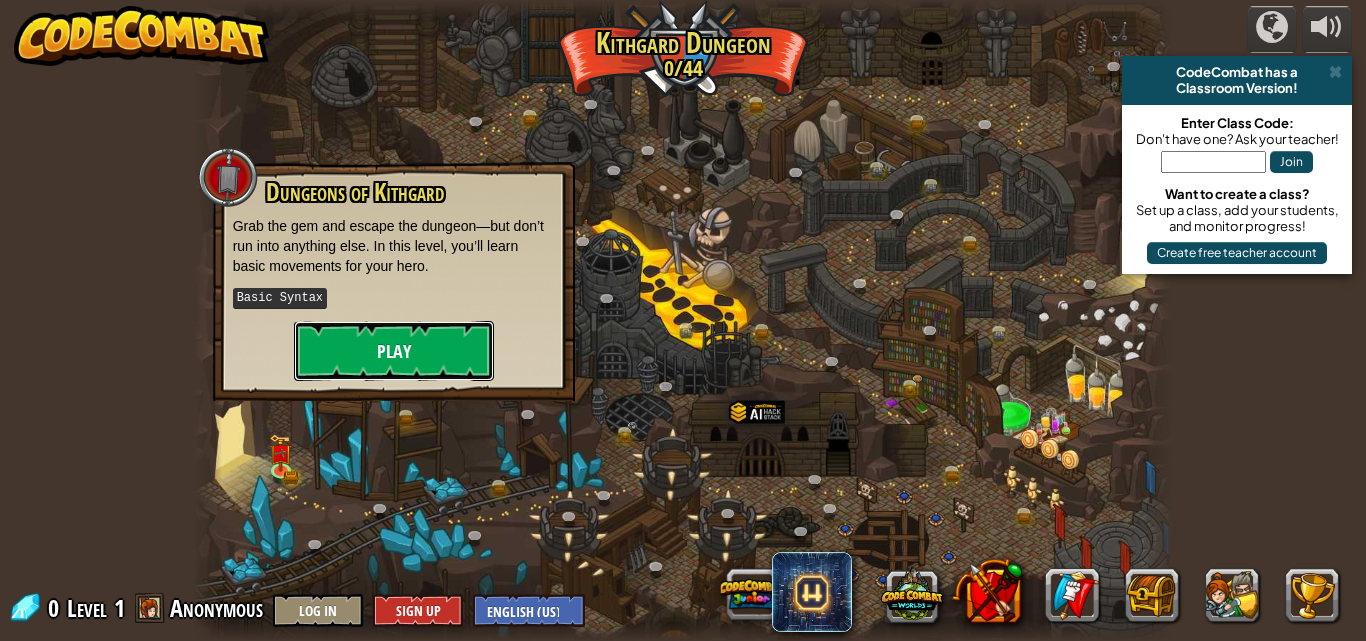 click on "Play" at bounding box center (394, 351) 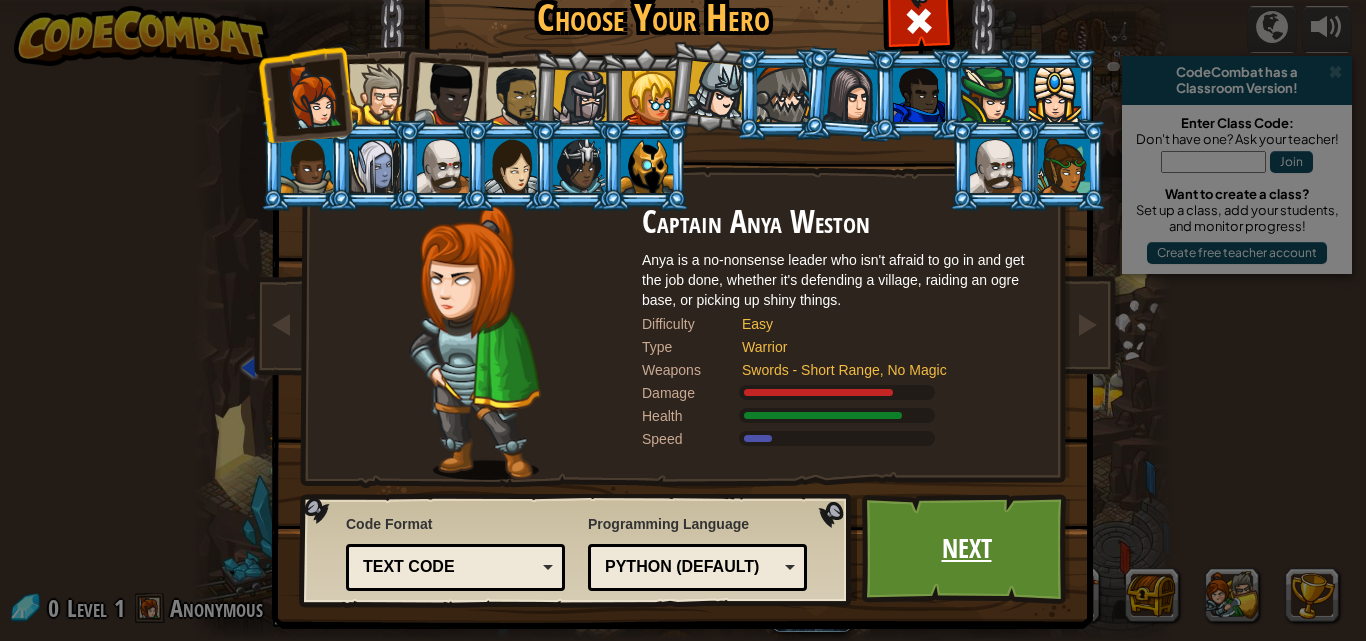 click on "Next" at bounding box center [966, 549] 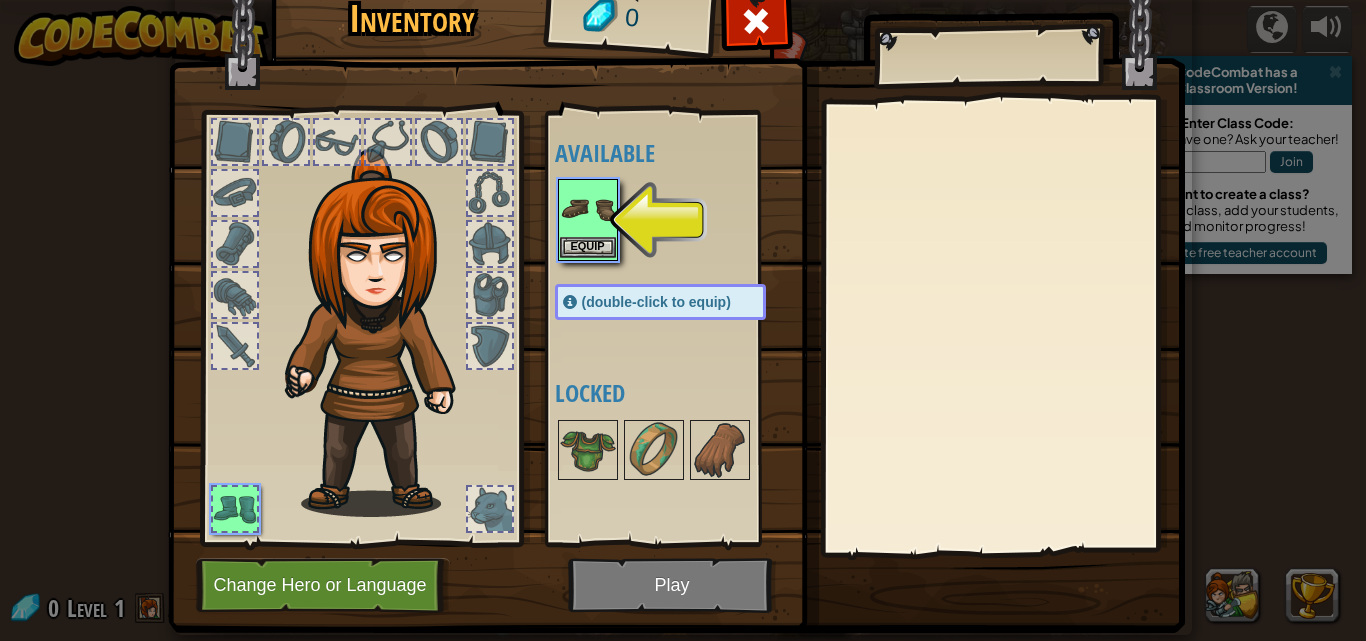 click at bounding box center (588, 209) 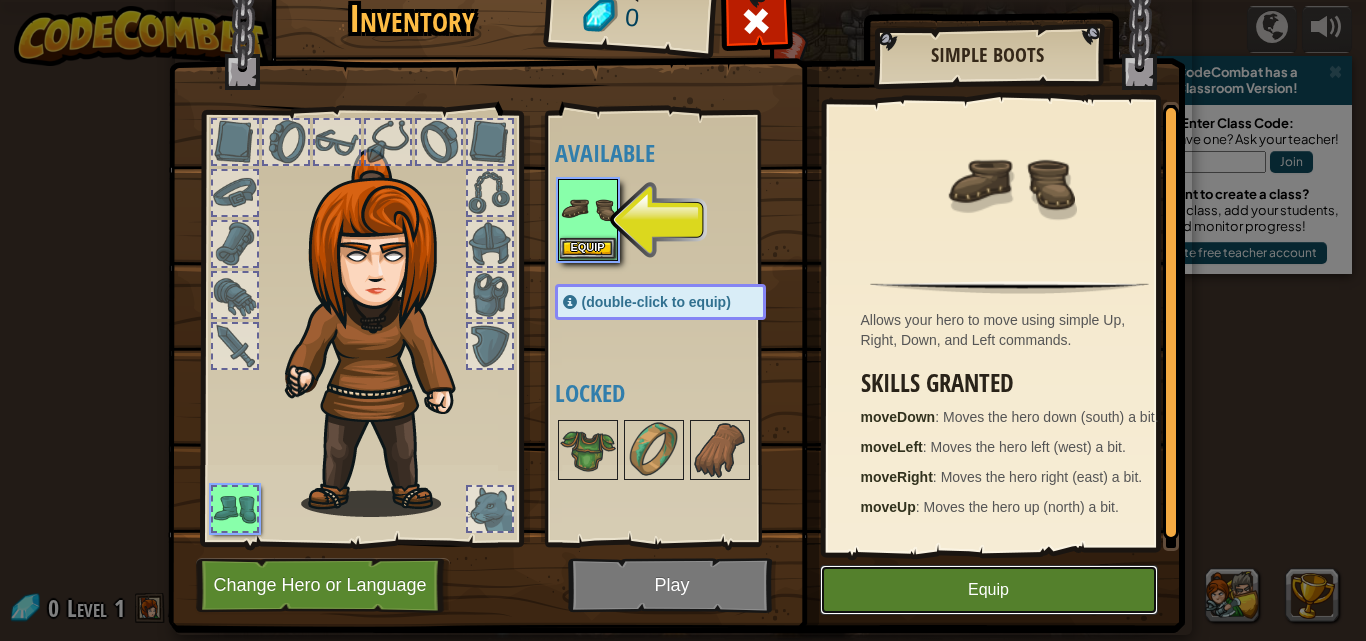 click on "Equip" at bounding box center (989, 590) 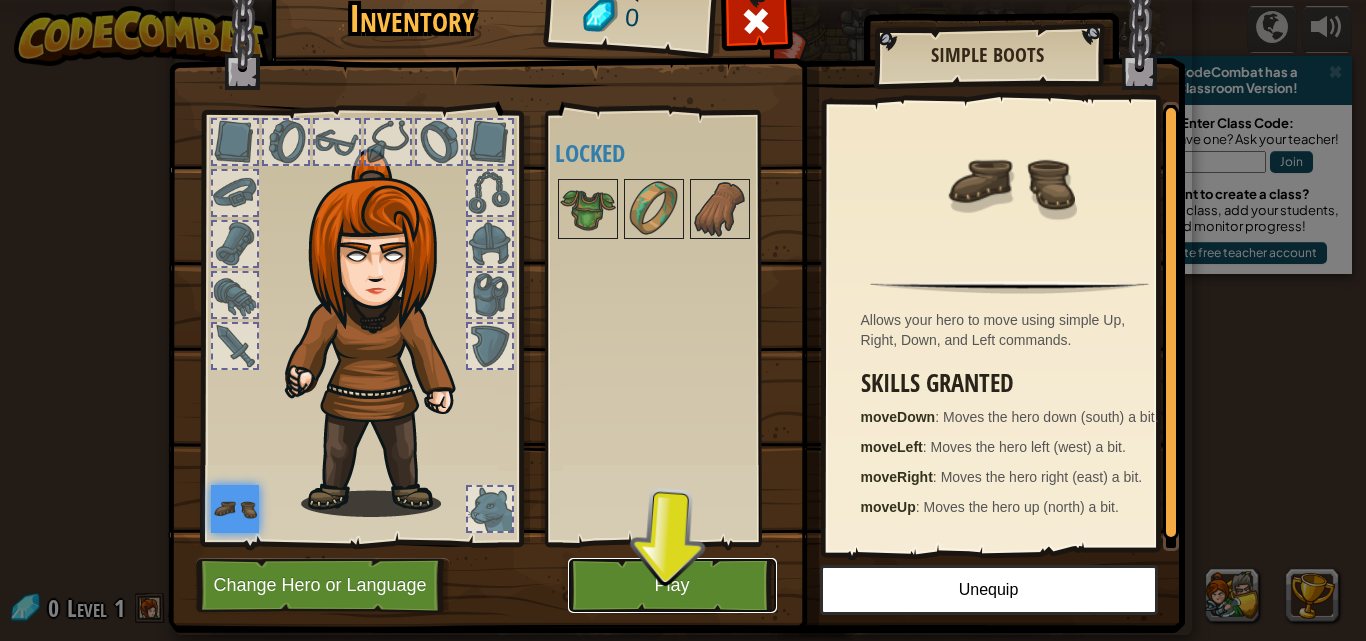 click on "Play" at bounding box center (672, 585) 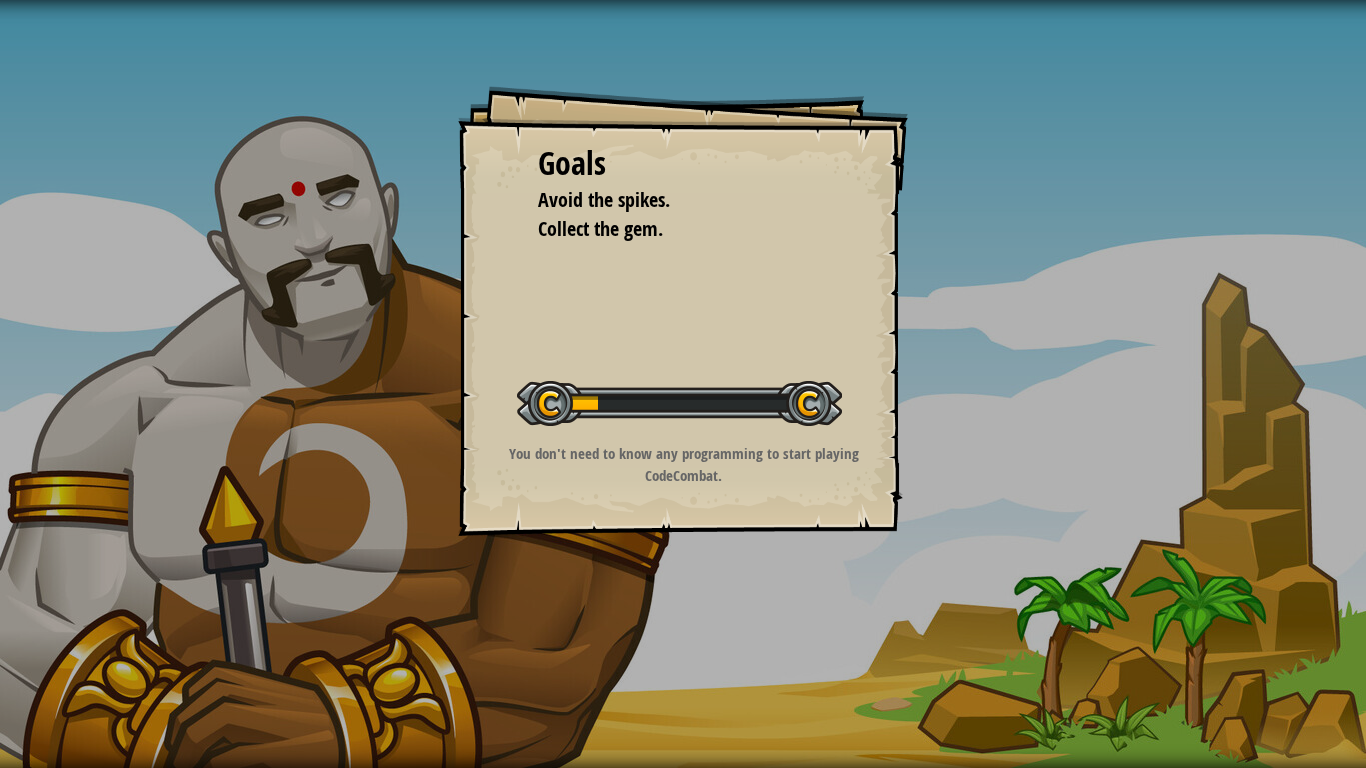 drag, startPoint x: 719, startPoint y: 673, endPoint x: 692, endPoint y: 644, distance: 39.623226 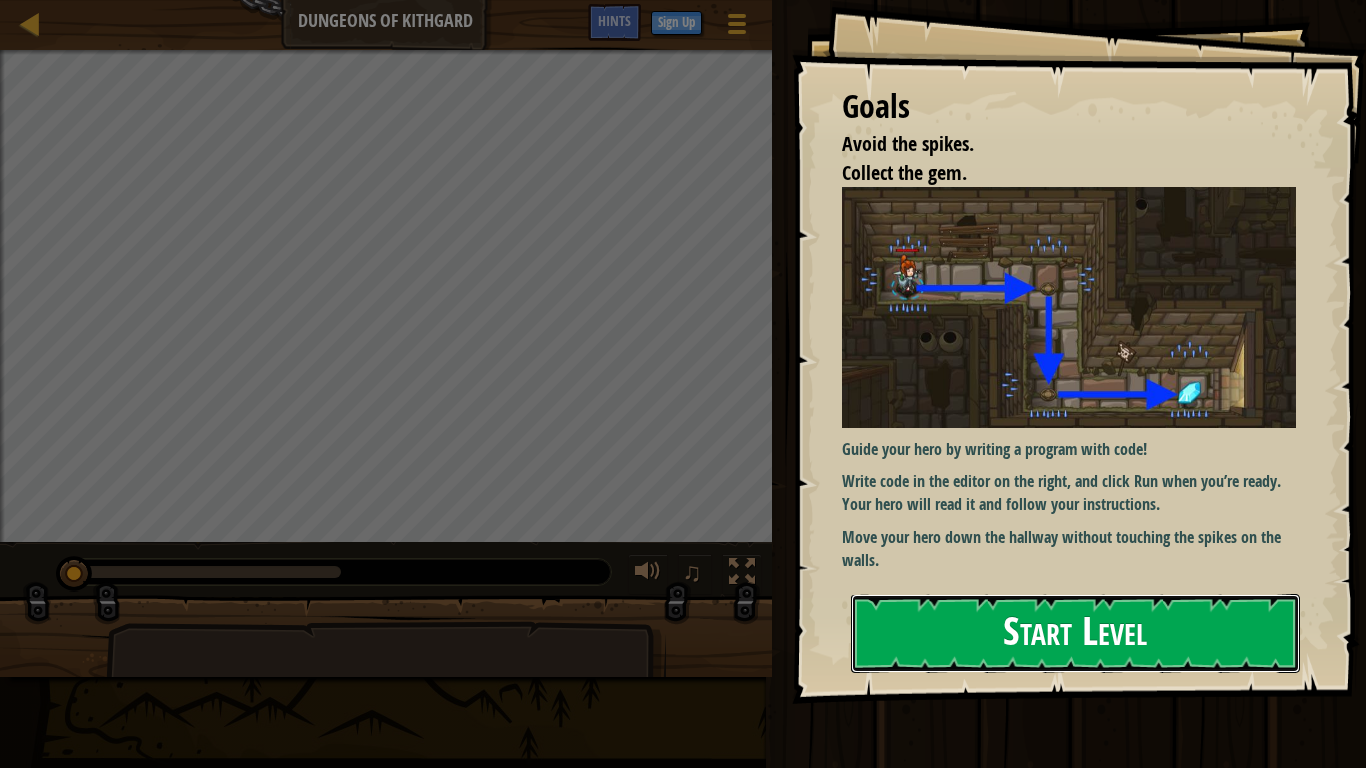 click on "Start Level" at bounding box center (1075, 633) 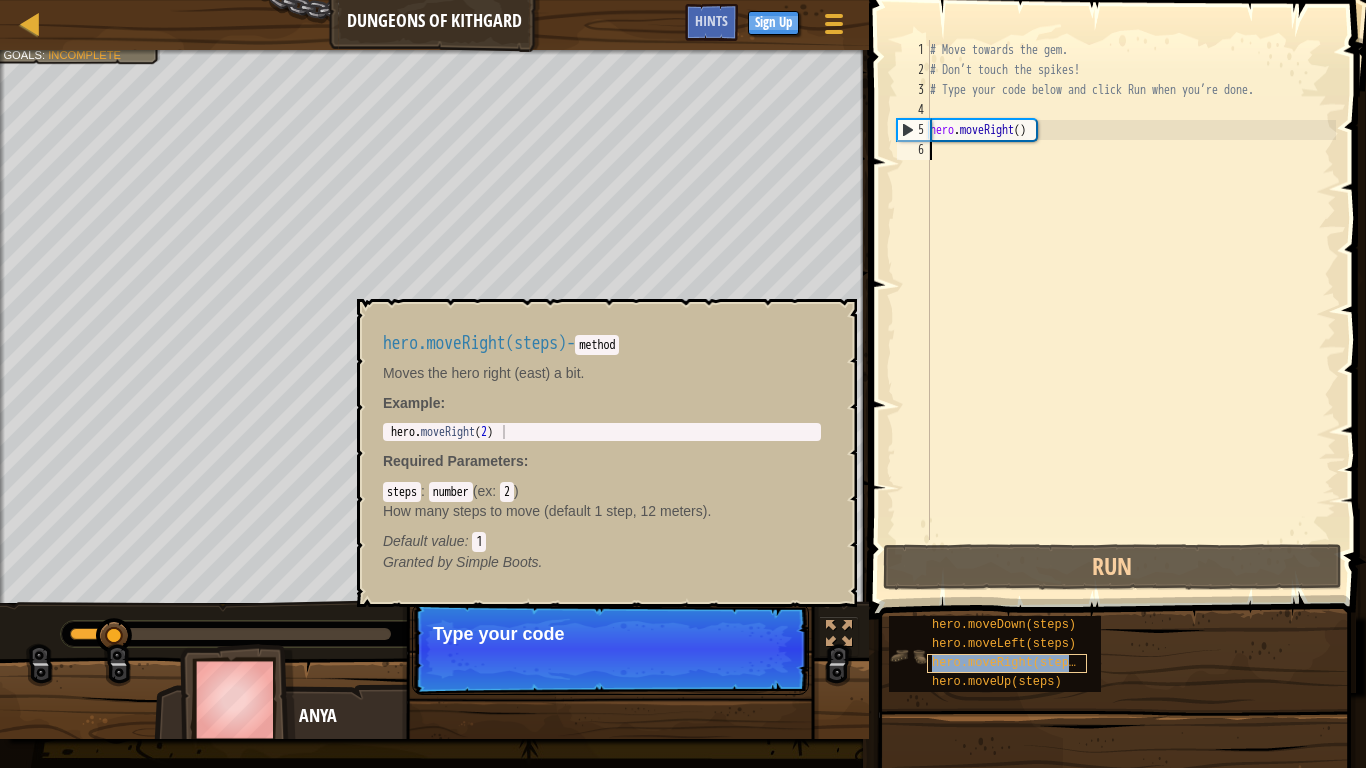 click on "hero.moveRight(steps)" at bounding box center (1007, 663) 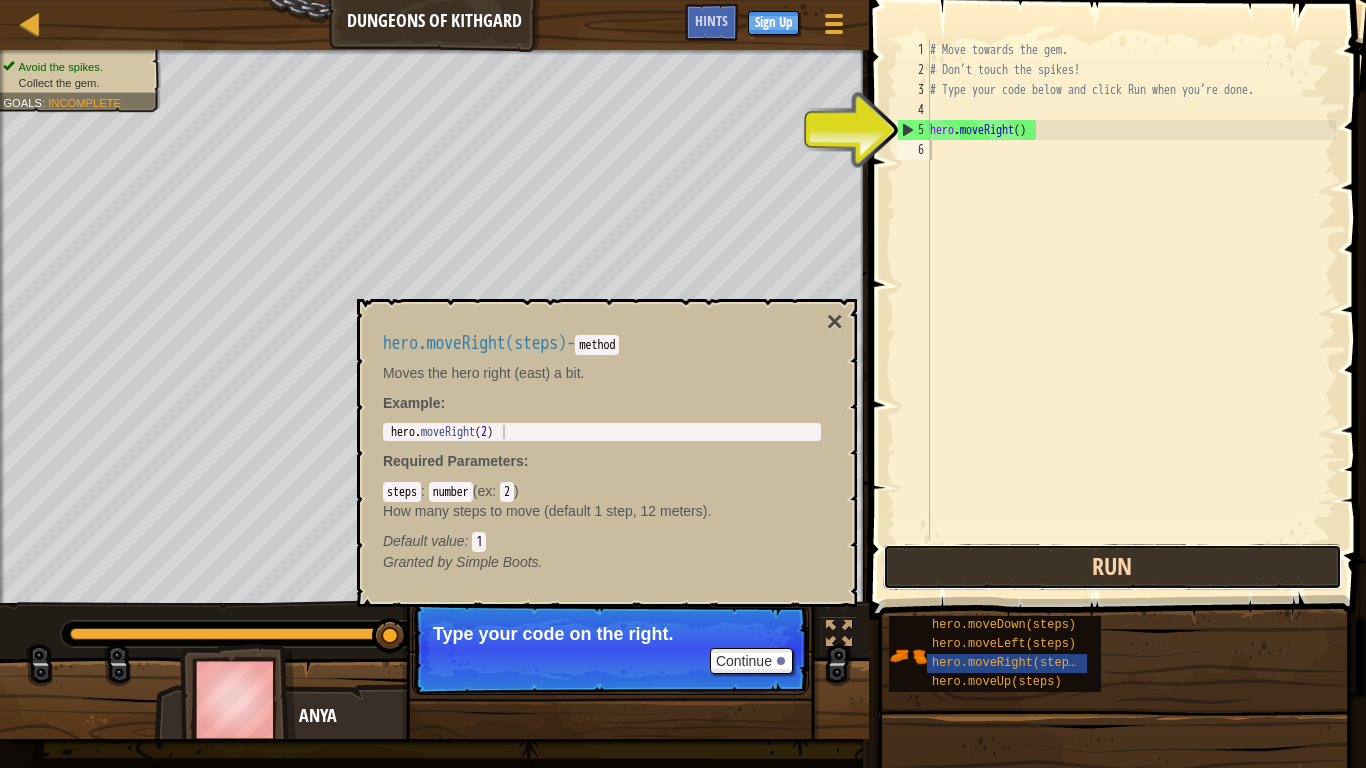 click on "Run" at bounding box center (1112, 567) 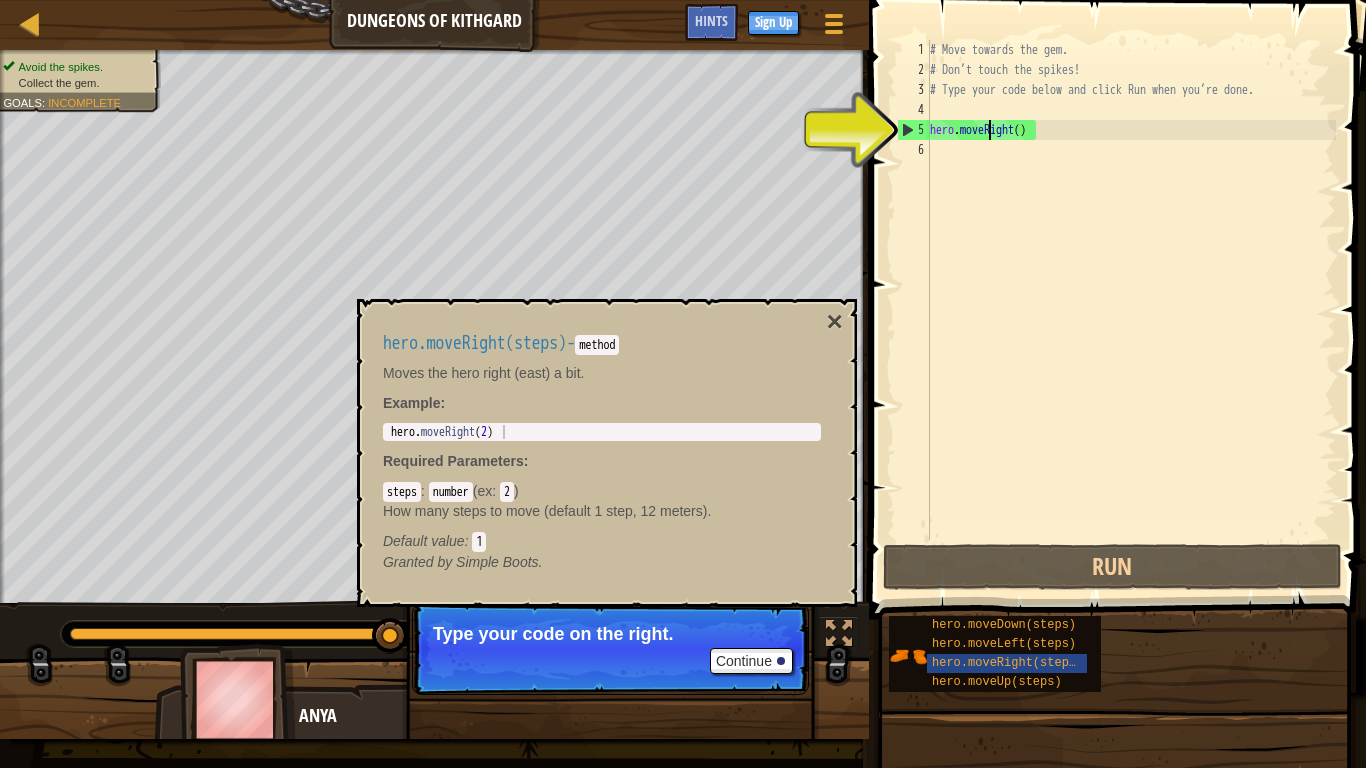 click on "# Move towards the gem. # Don’t touch the spikes! # Type your code below and click Run when you’re done. hero . moveRight ( )" at bounding box center (1131, 310) 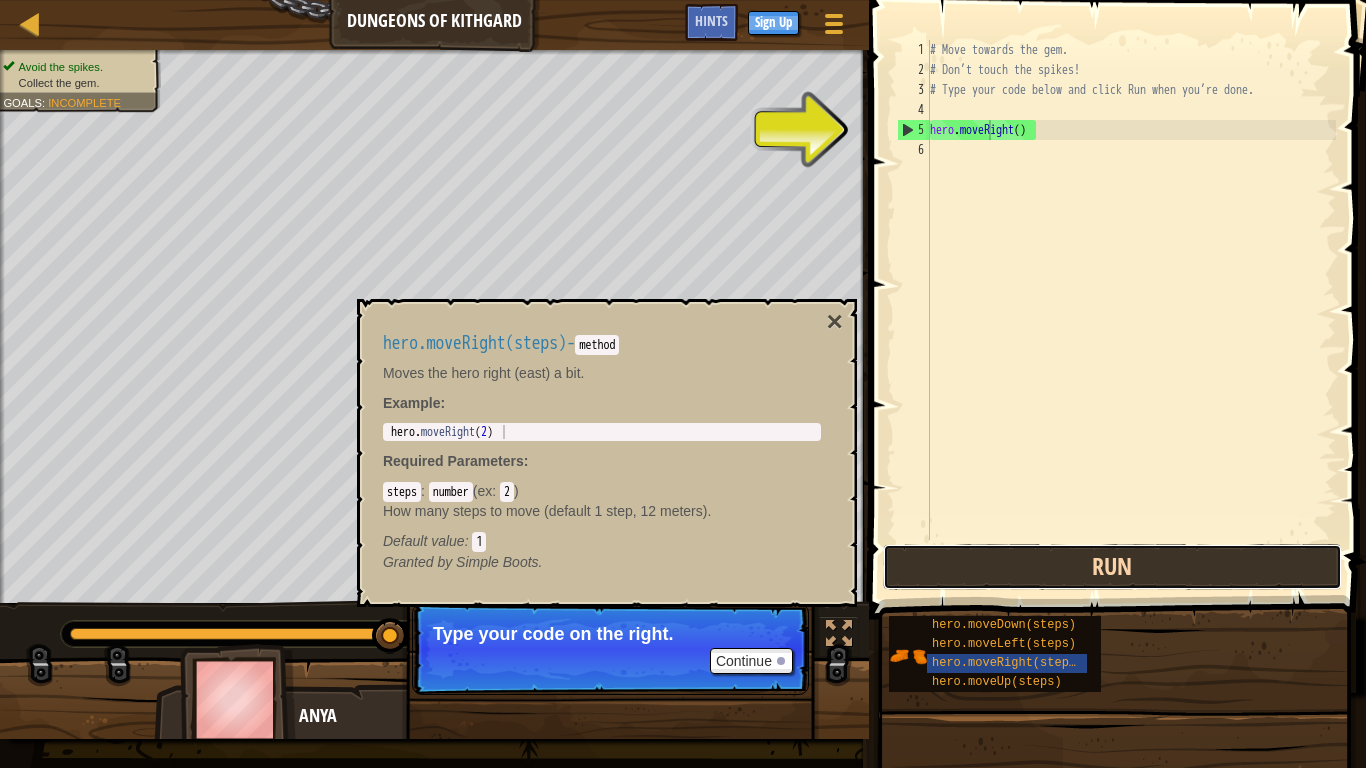 click on "Run" at bounding box center (1112, 567) 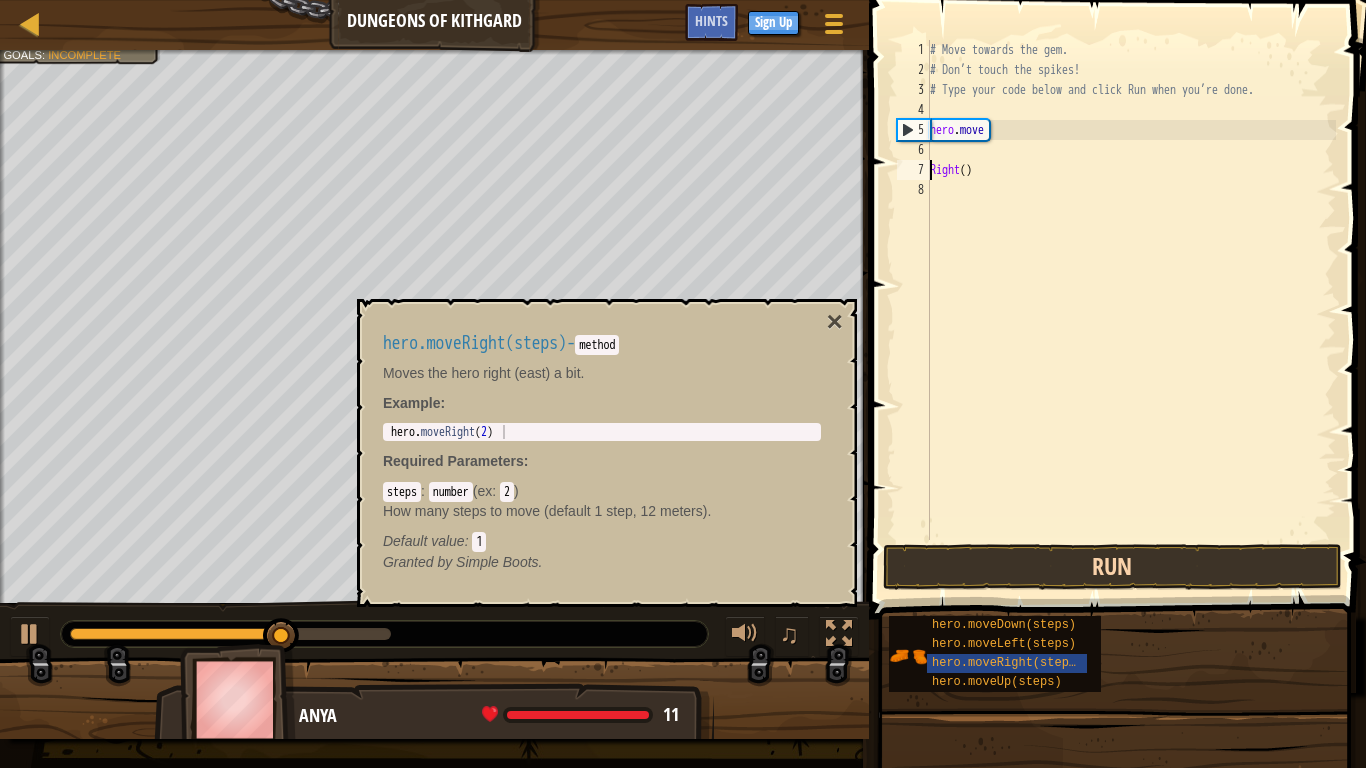 type on "ioRight()" 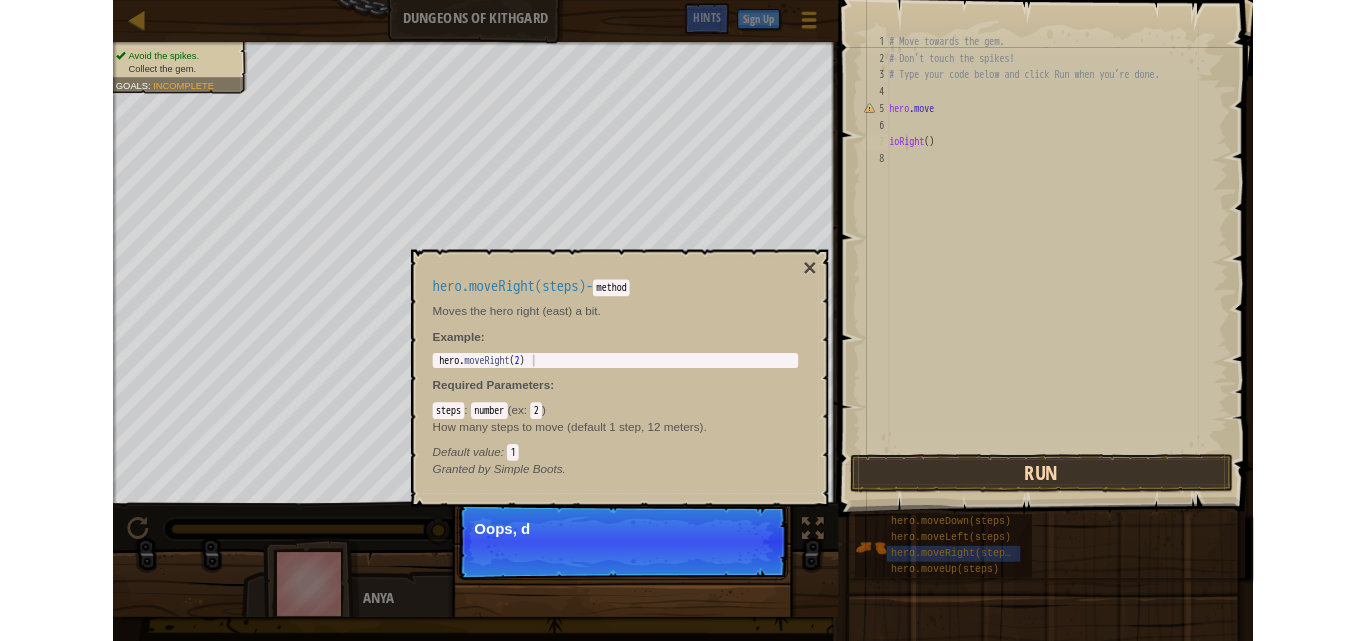 scroll, scrollTop: 9, scrollLeft: 0, axis: vertical 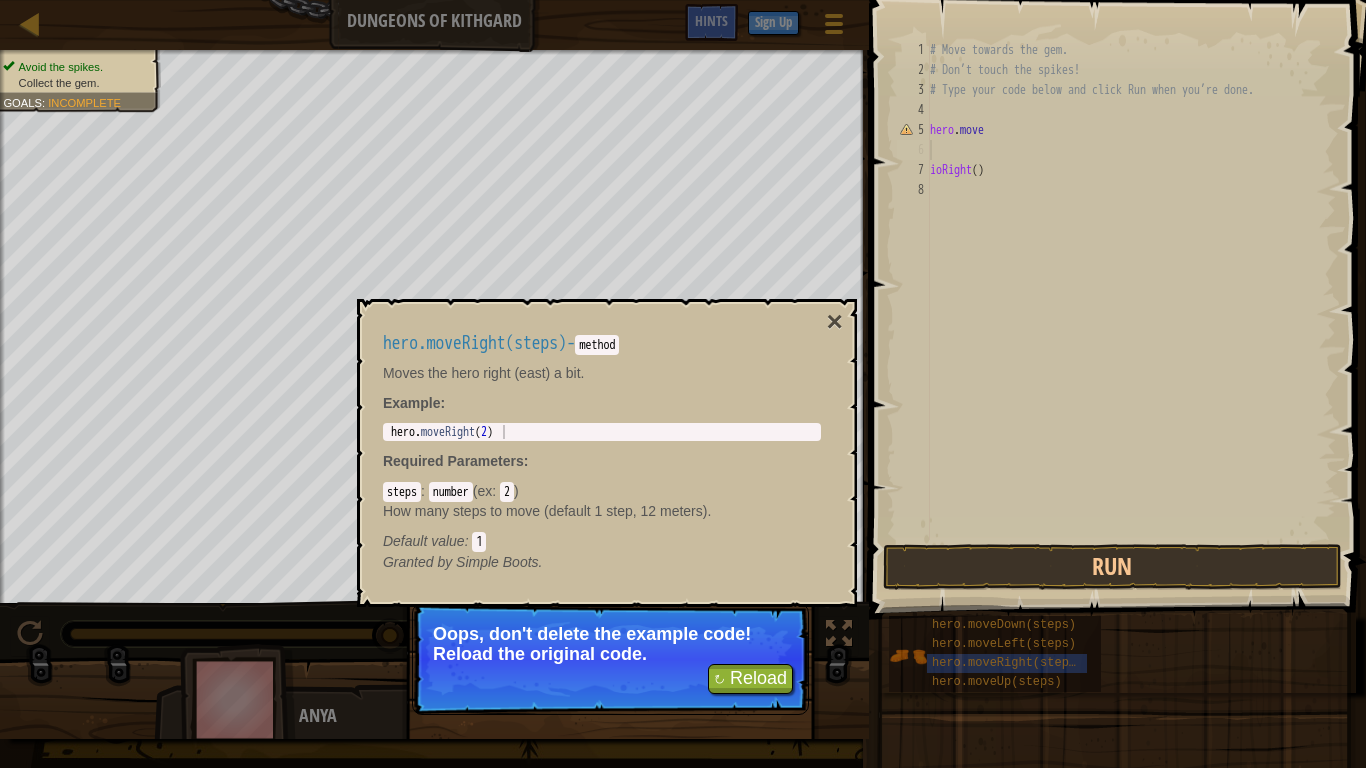 type 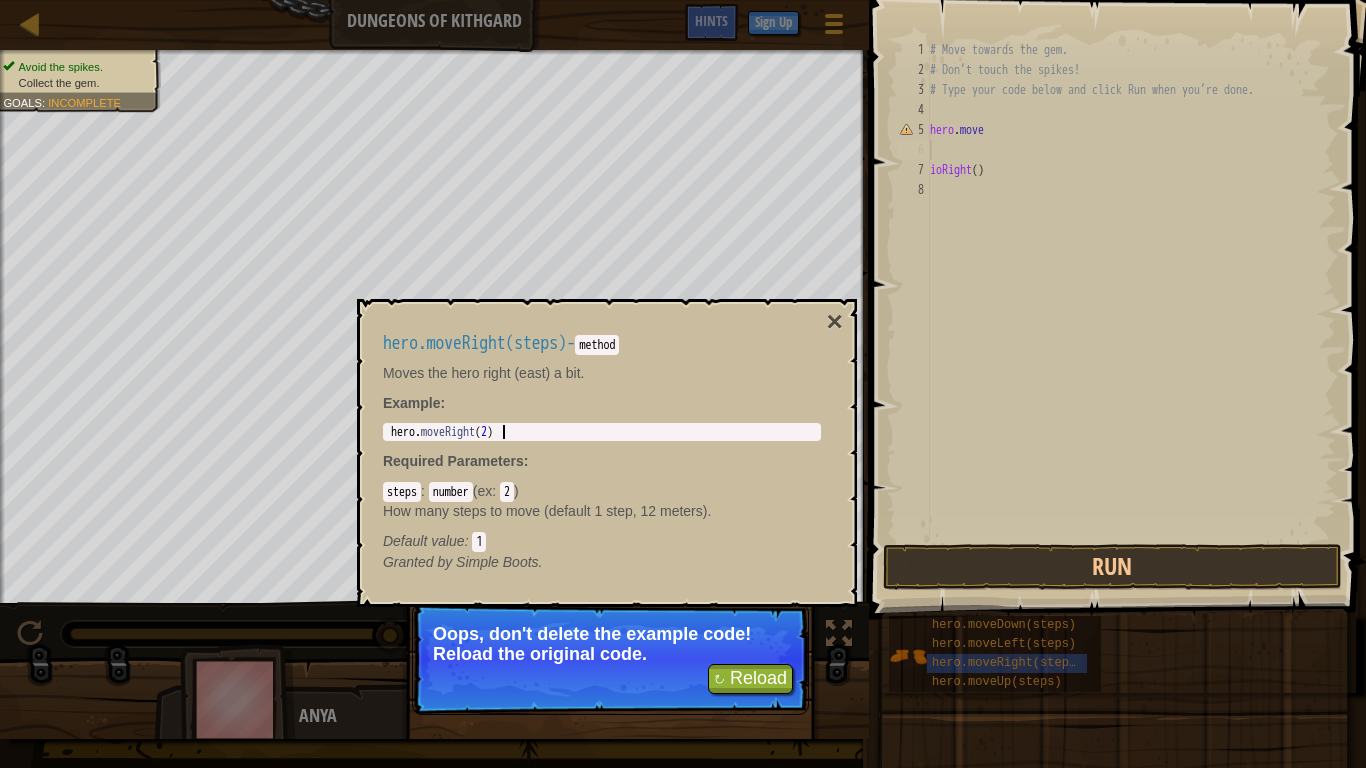 click on "hero . moveRight ( 2 )" at bounding box center (602, 446) 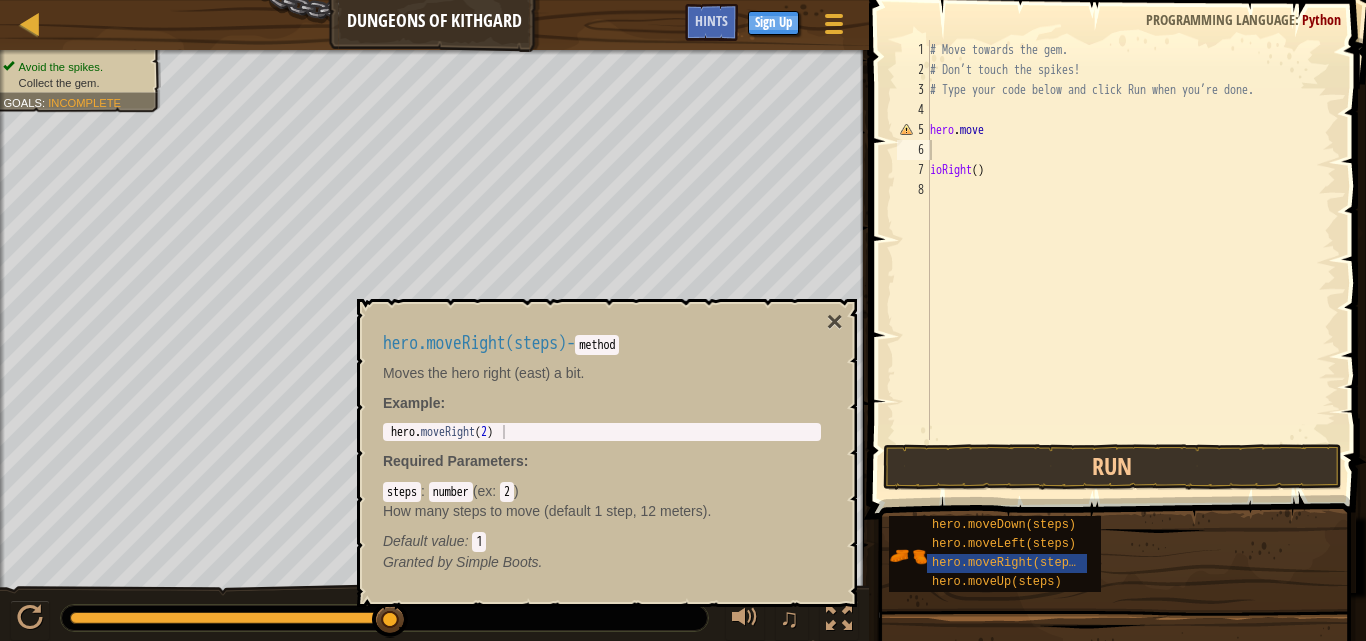 click on "hero.moveRight(steps)  -  method Moves the hero right (east) a bit.
Example : hero.moveRight(2) 1 hero . moveRight ( 2 )     [PERSONAL_GEOGRAPHIC_INFO] Required Parameters : steps : number  ( ex : 2 ) How many steps to move (default 1 step, 12 meters).
Default value : 1" at bounding box center (602, 453) 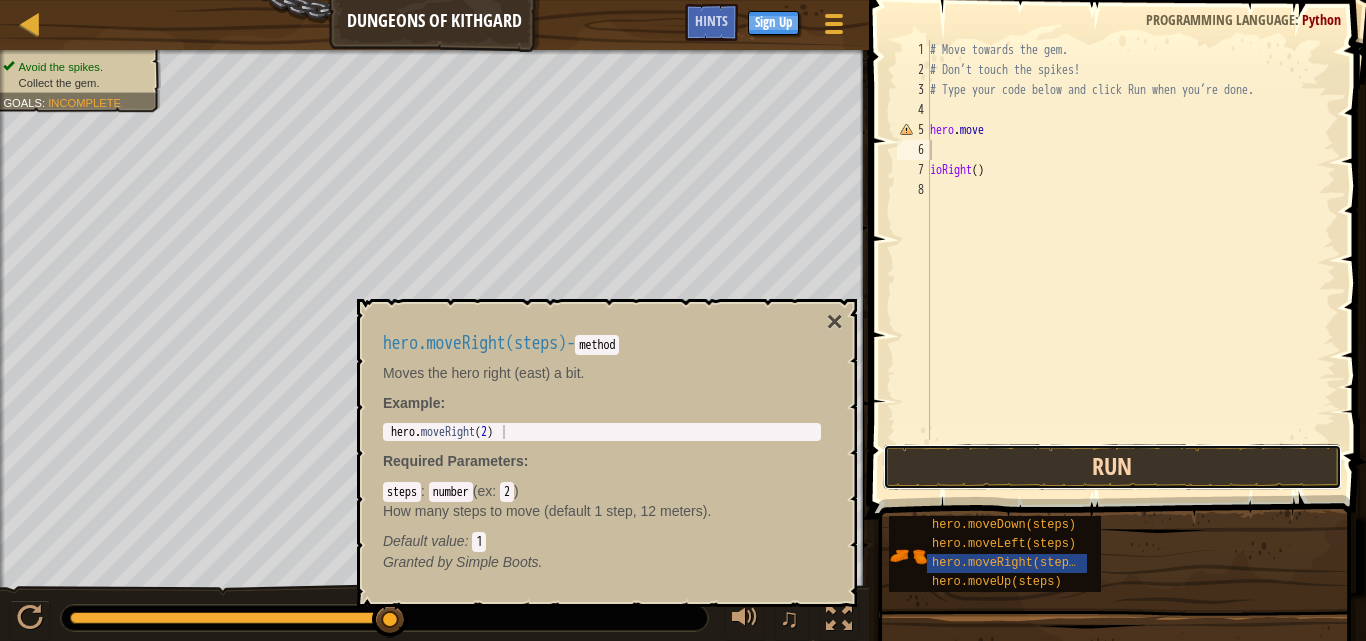 click on "Run" at bounding box center [1112, 467] 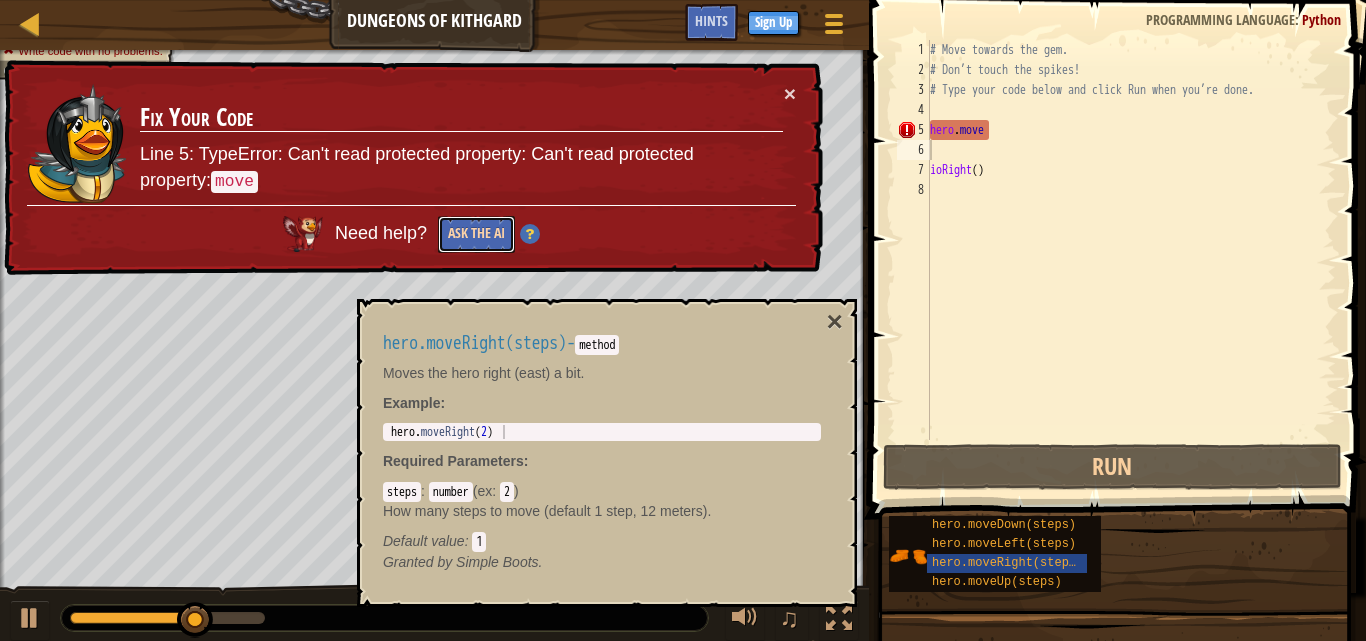 click on "Ask the AI" at bounding box center [476, 234] 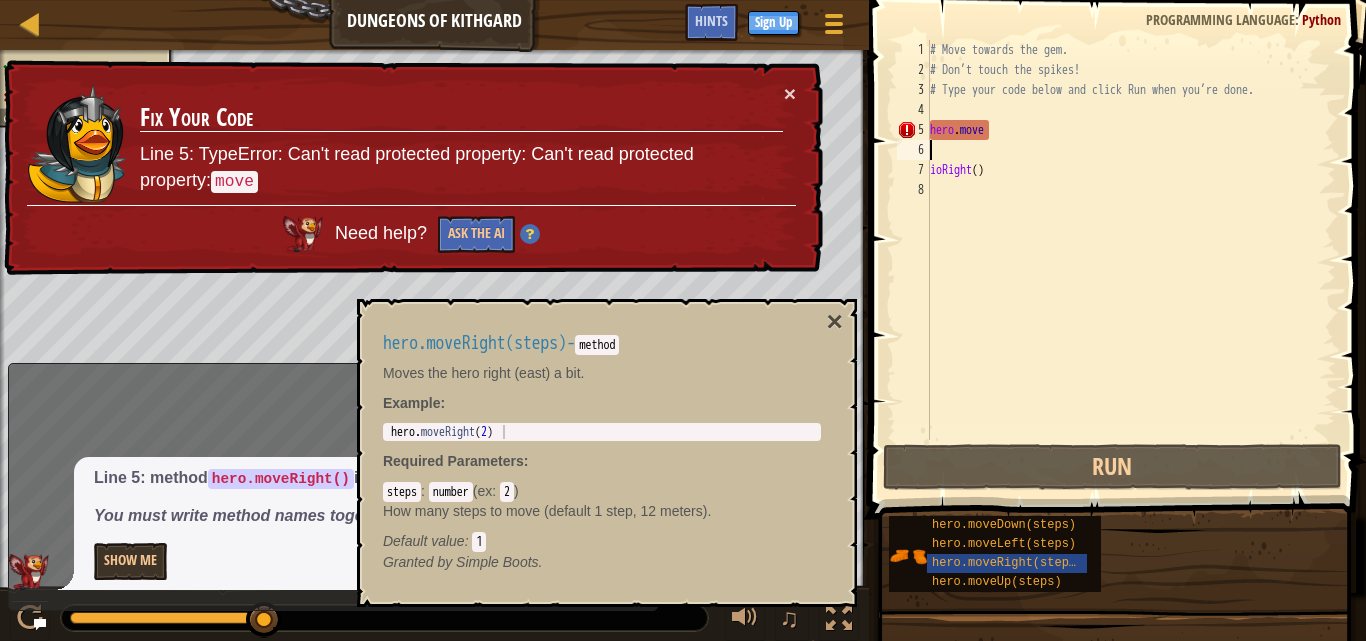 drag, startPoint x: 274, startPoint y: 615, endPoint x: 383, endPoint y: 635, distance: 110.81967 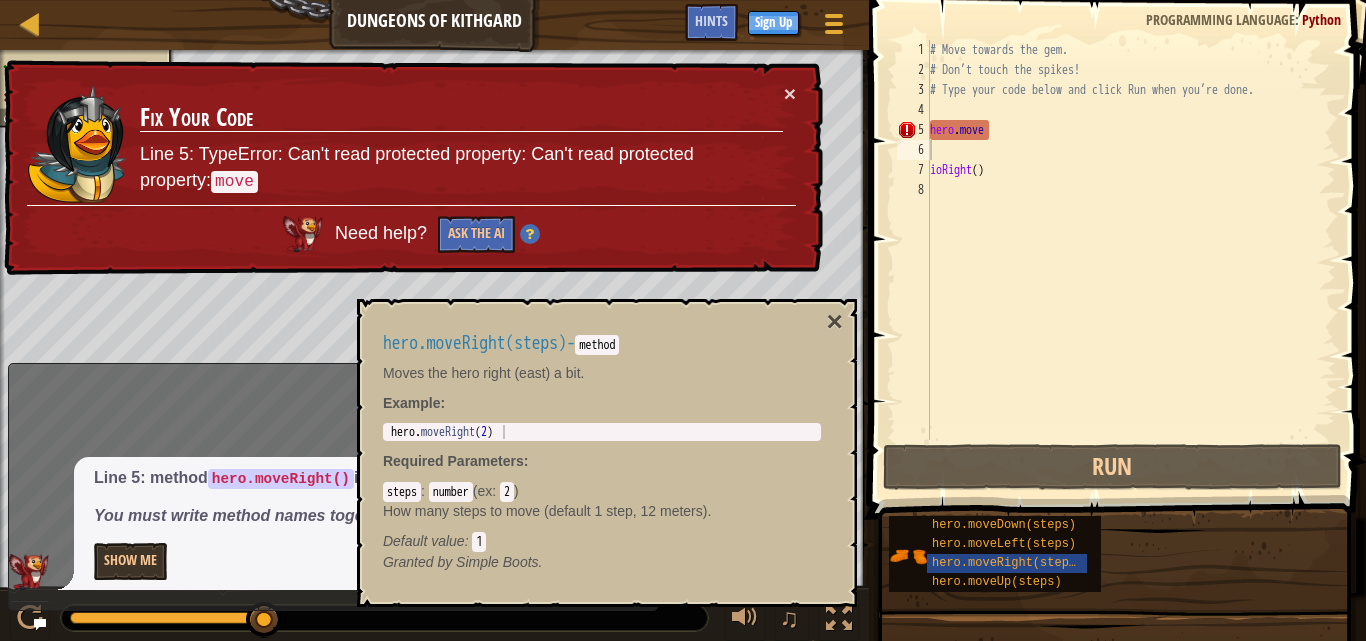 drag, startPoint x: 257, startPoint y: 609, endPoint x: 585, endPoint y: 656, distance: 331.35028 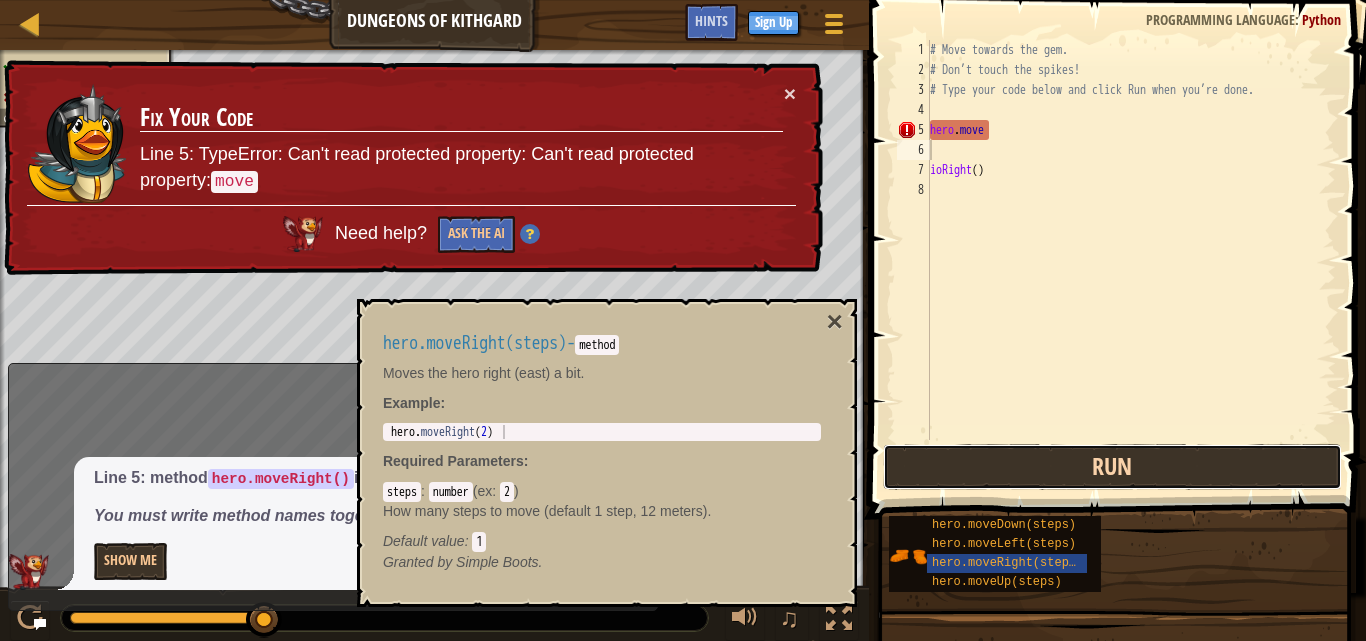click on "Run" at bounding box center (1112, 467) 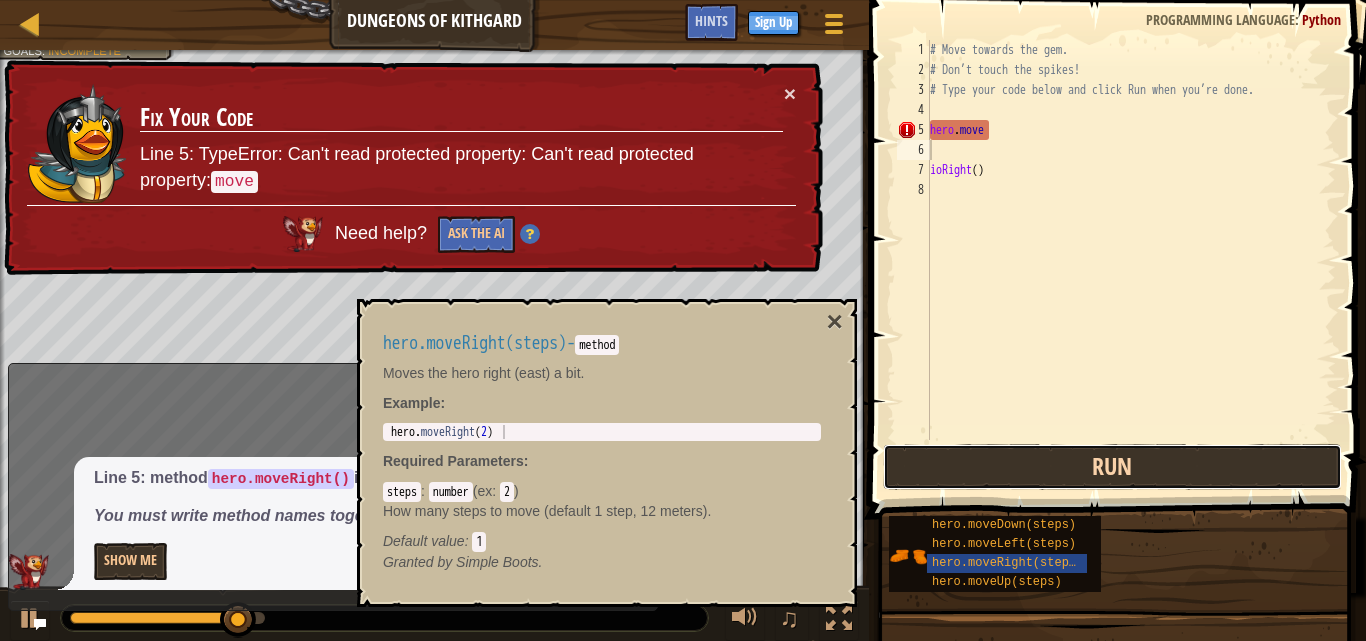 drag, startPoint x: 932, startPoint y: 482, endPoint x: 949, endPoint y: 476, distance: 18.027756 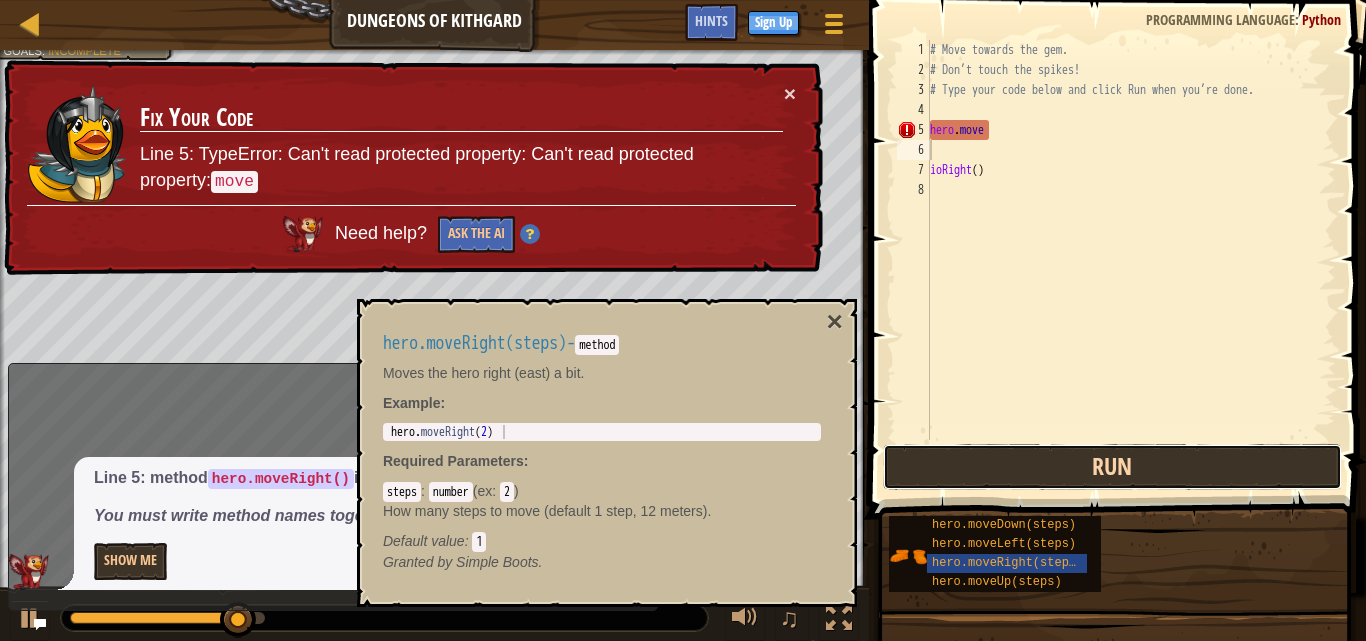 click on "Run" at bounding box center (1112, 467) 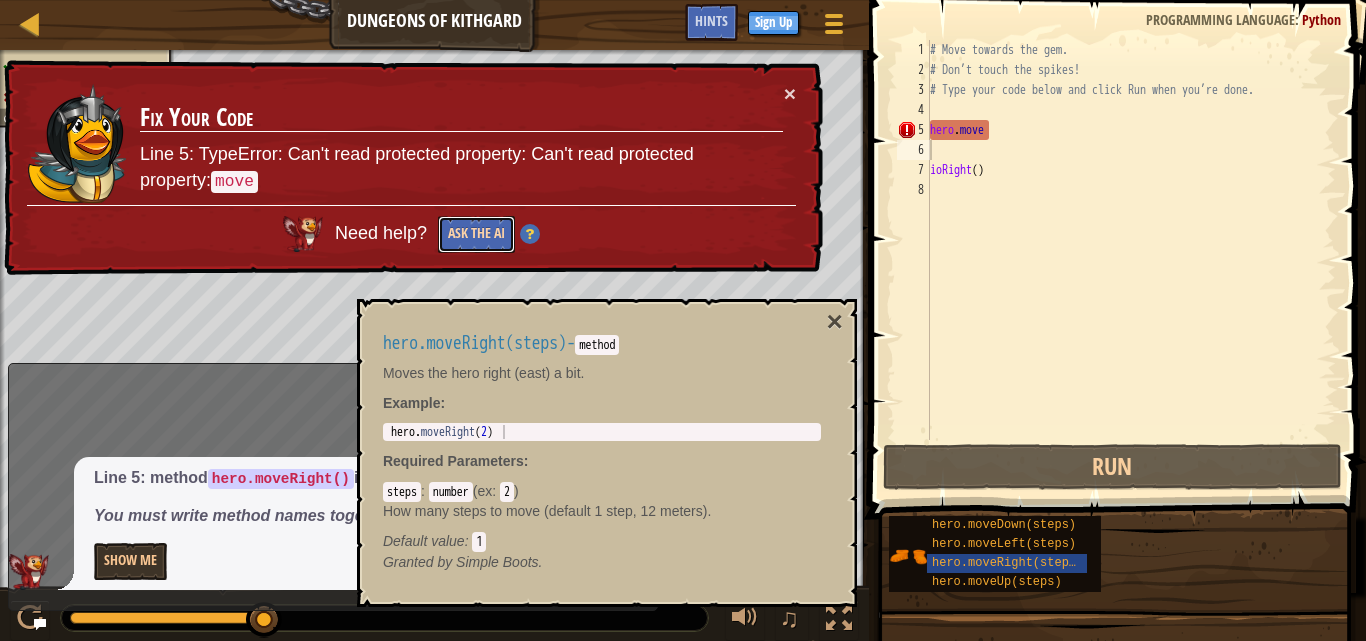 click on "Ask the AI" at bounding box center [476, 234] 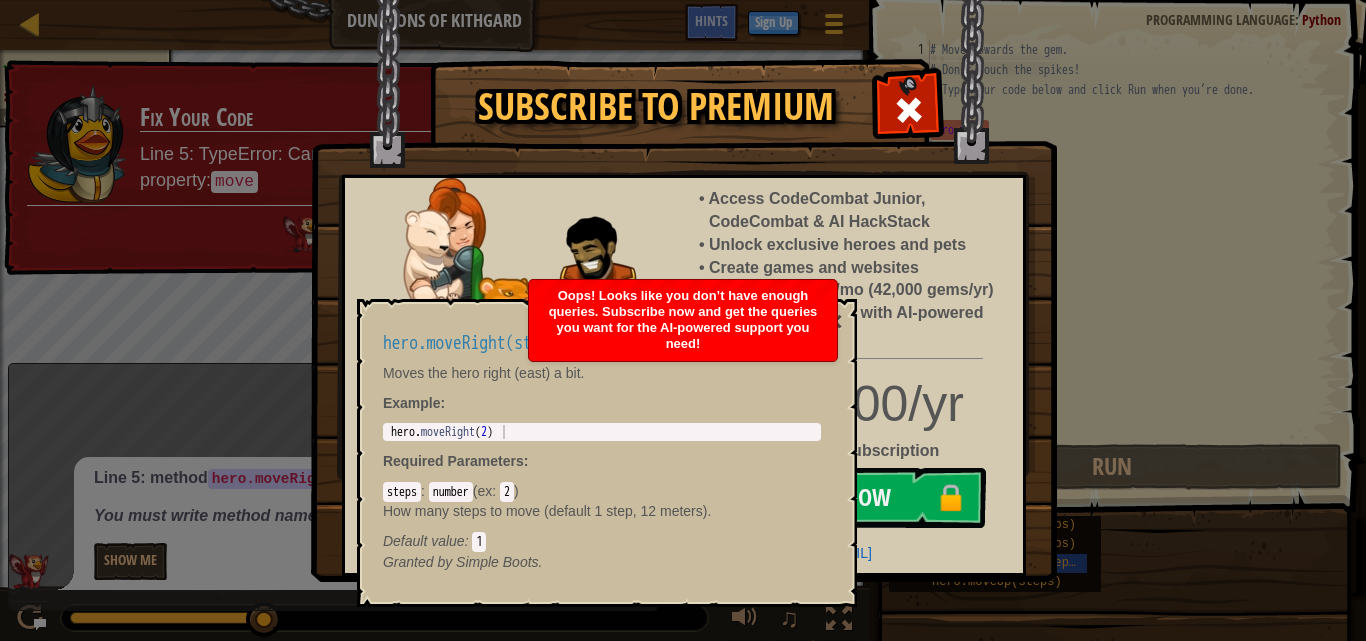 click on "2" at bounding box center (507, 492) 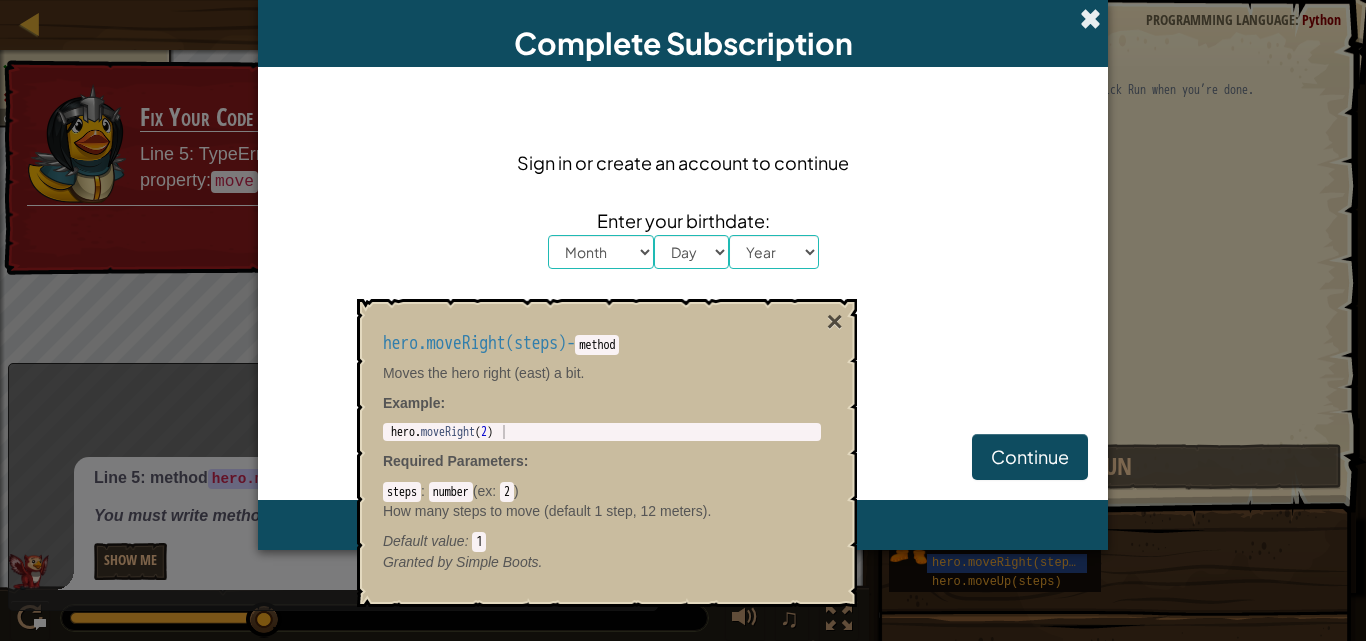 click at bounding box center (1090, 18) 